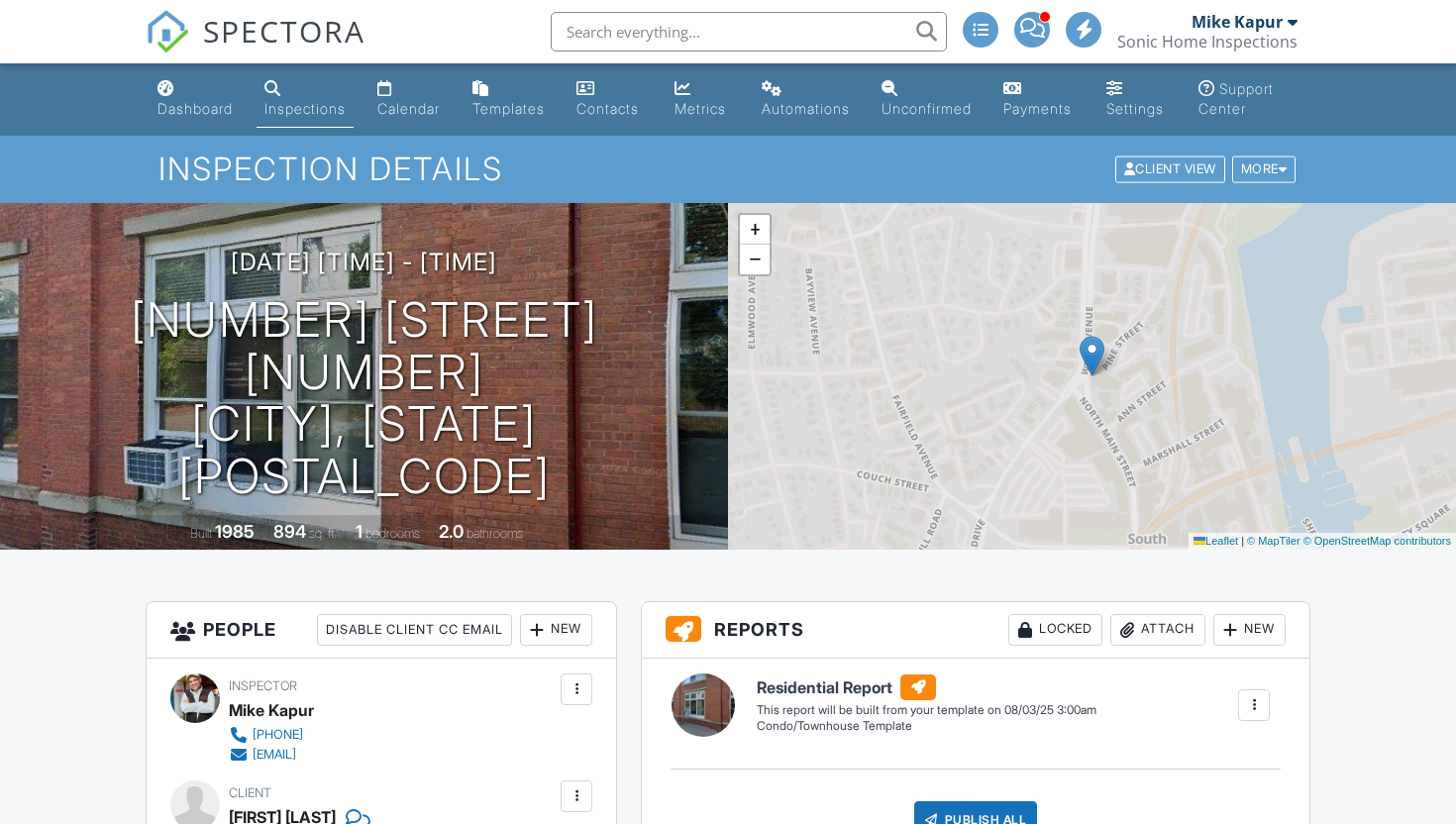 scroll, scrollTop: 0, scrollLeft: 0, axis: both 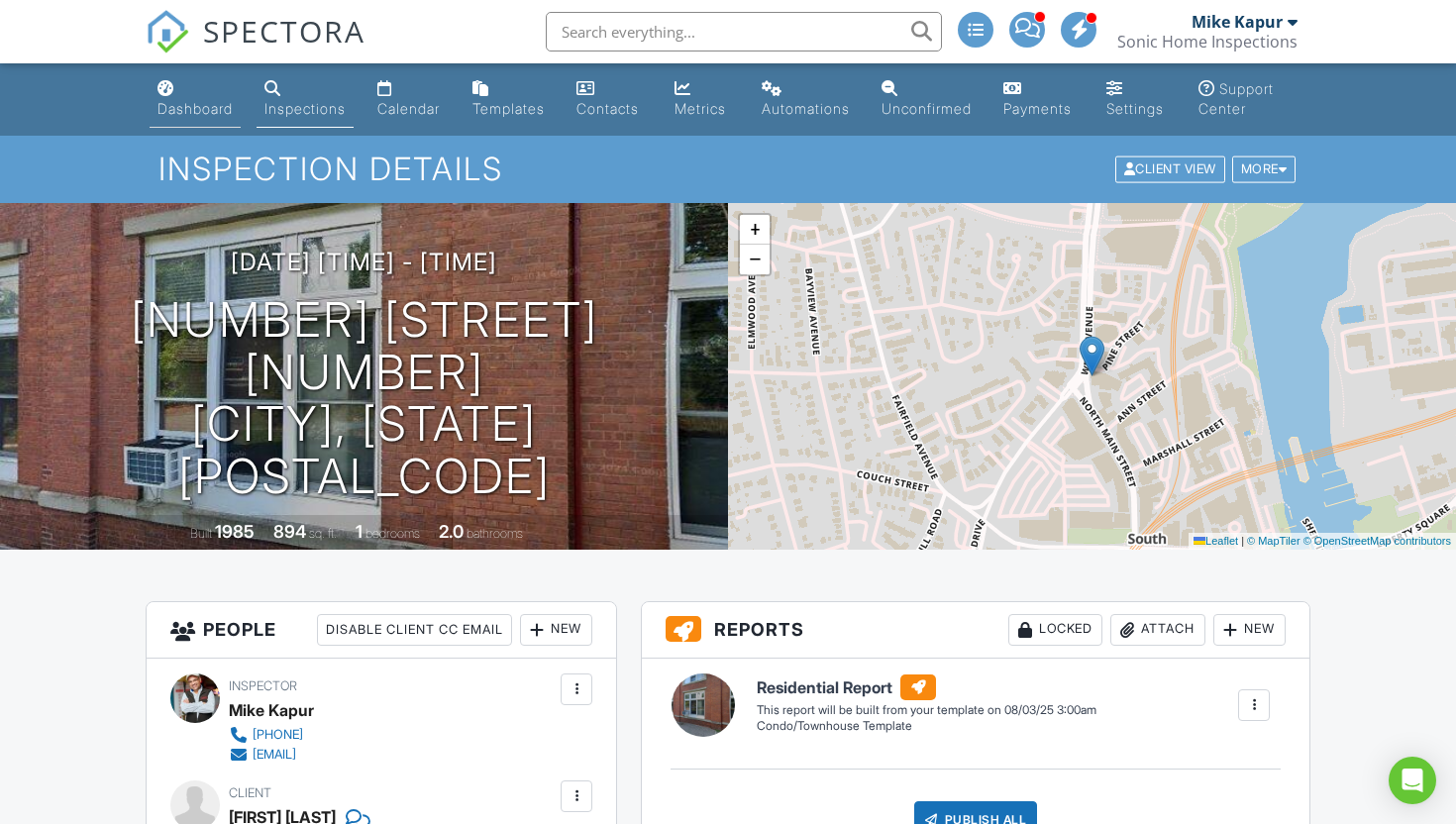 click on "Dashboard" at bounding box center (195, 99) 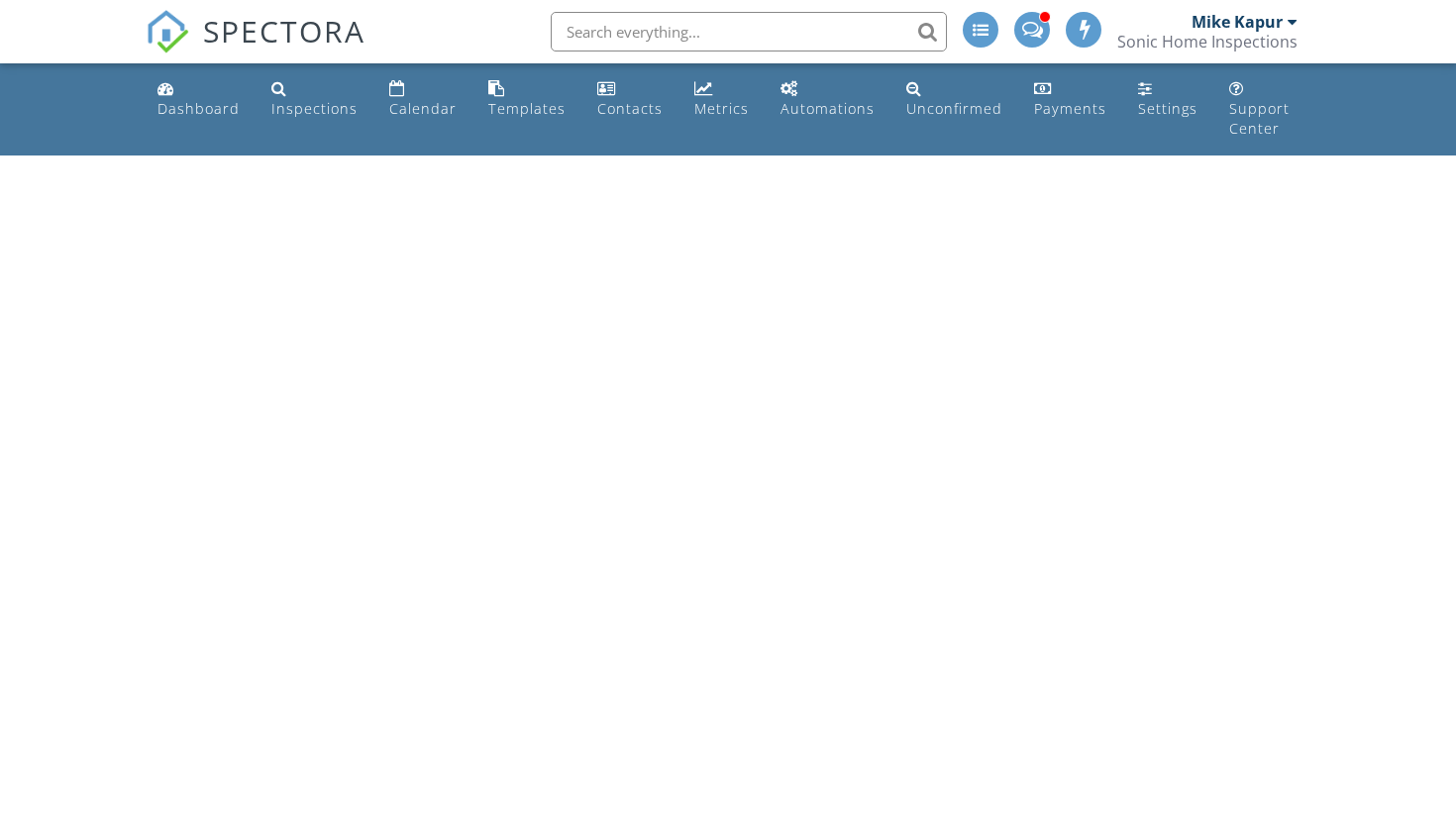 scroll, scrollTop: 0, scrollLeft: 0, axis: both 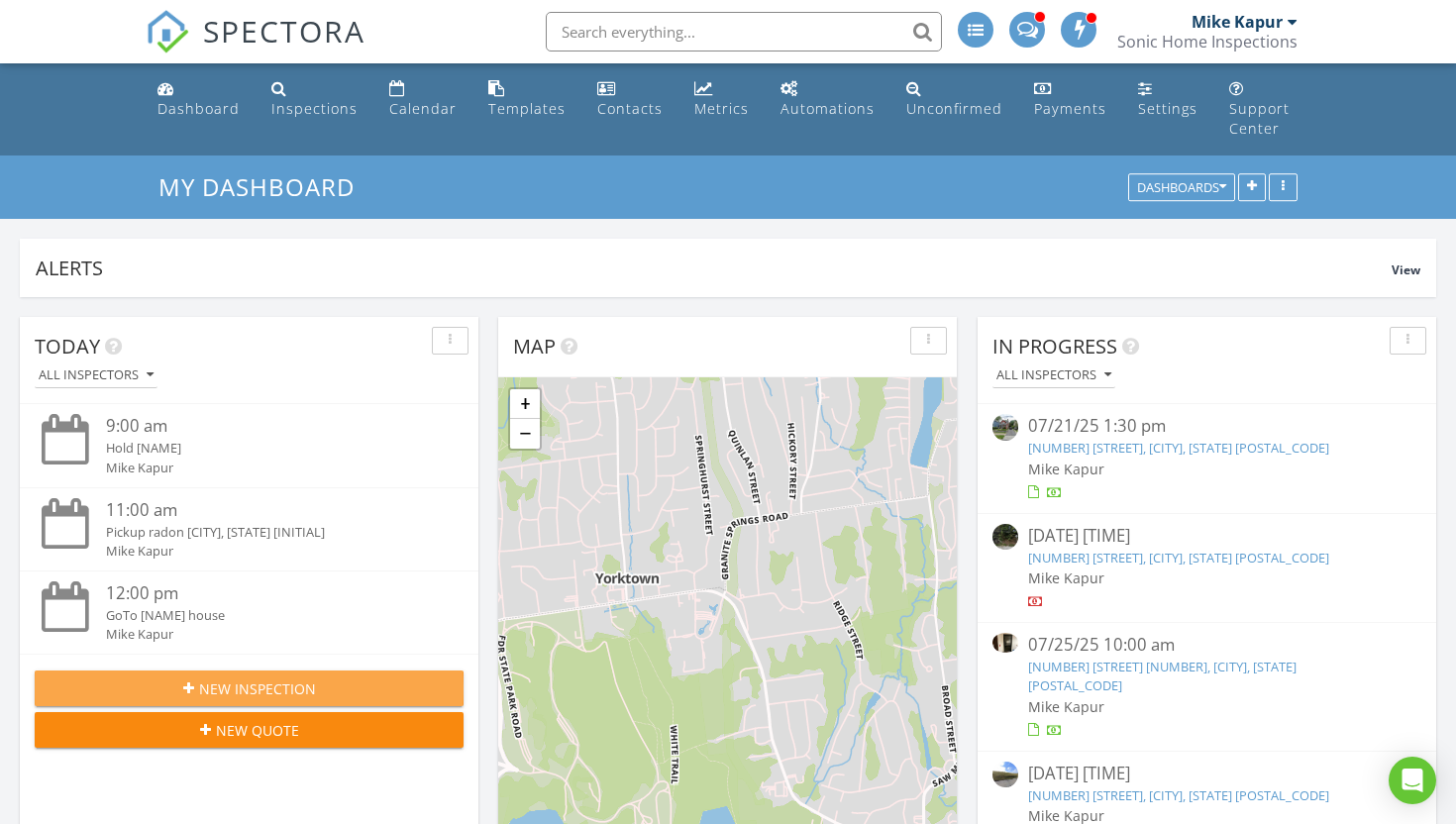 click on "New Inspection" at bounding box center (258, 688) 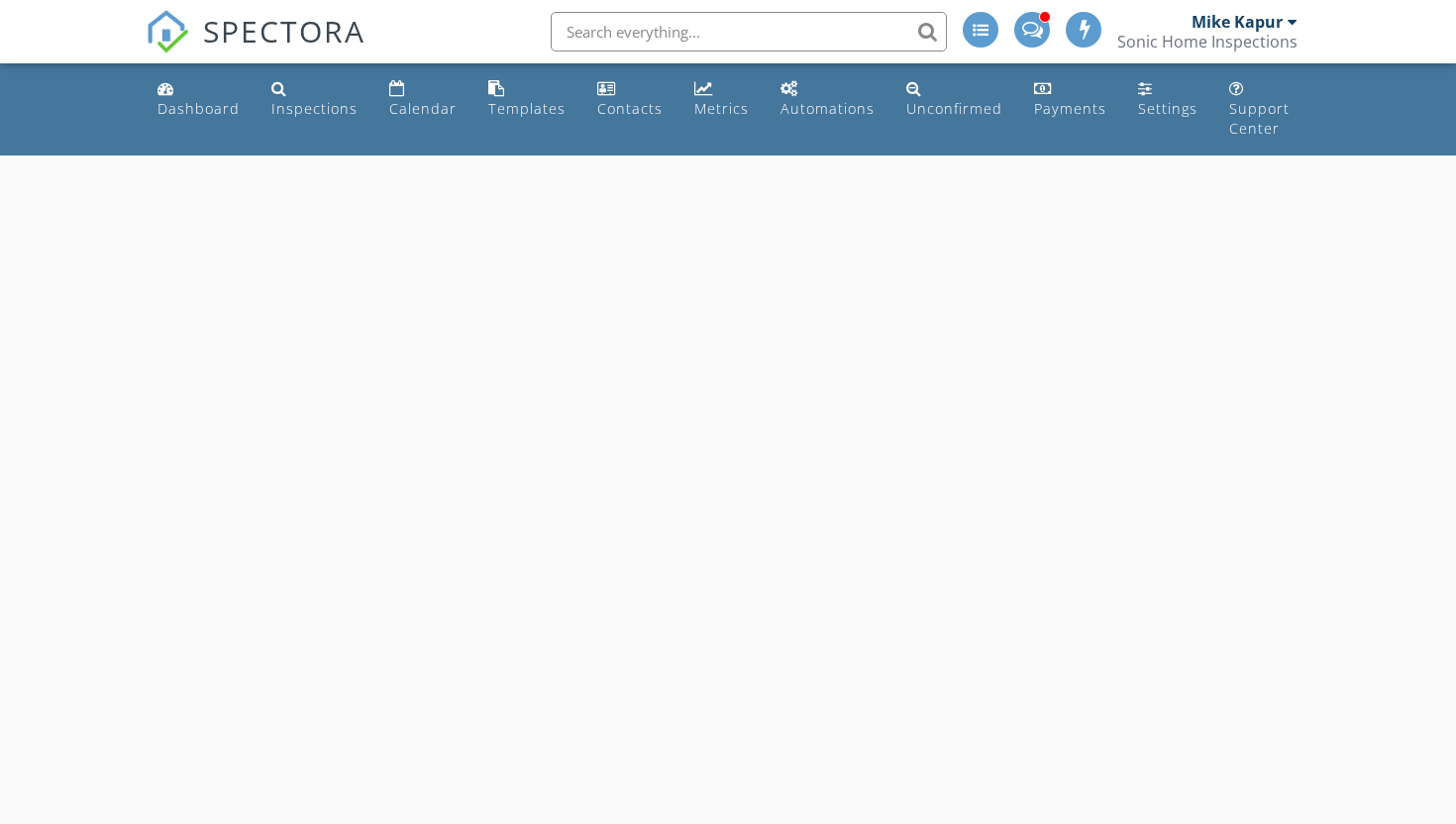 scroll, scrollTop: 0, scrollLeft: 0, axis: both 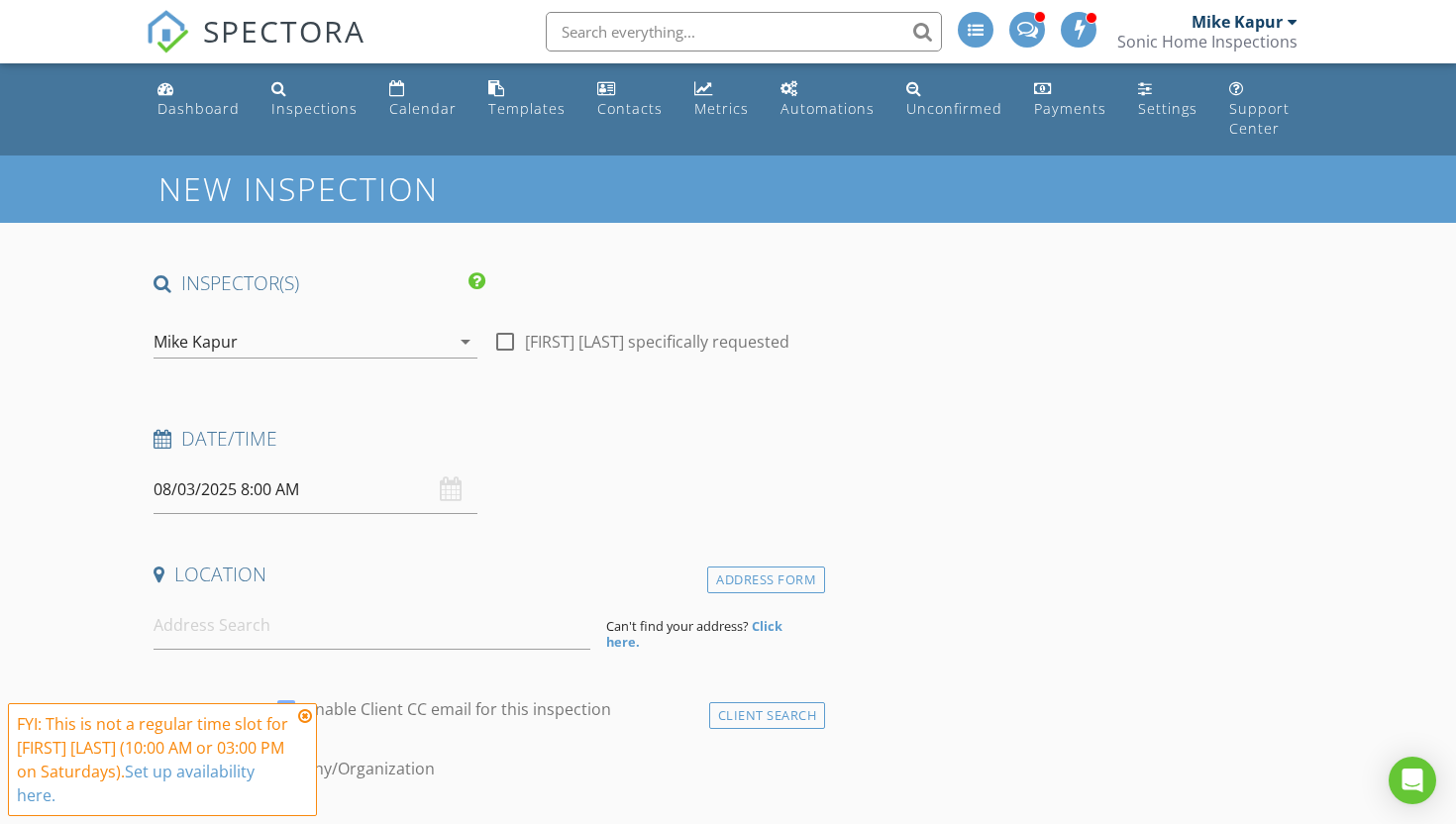 click on "08/03/2025 8:00 AM" at bounding box center (315, 489) 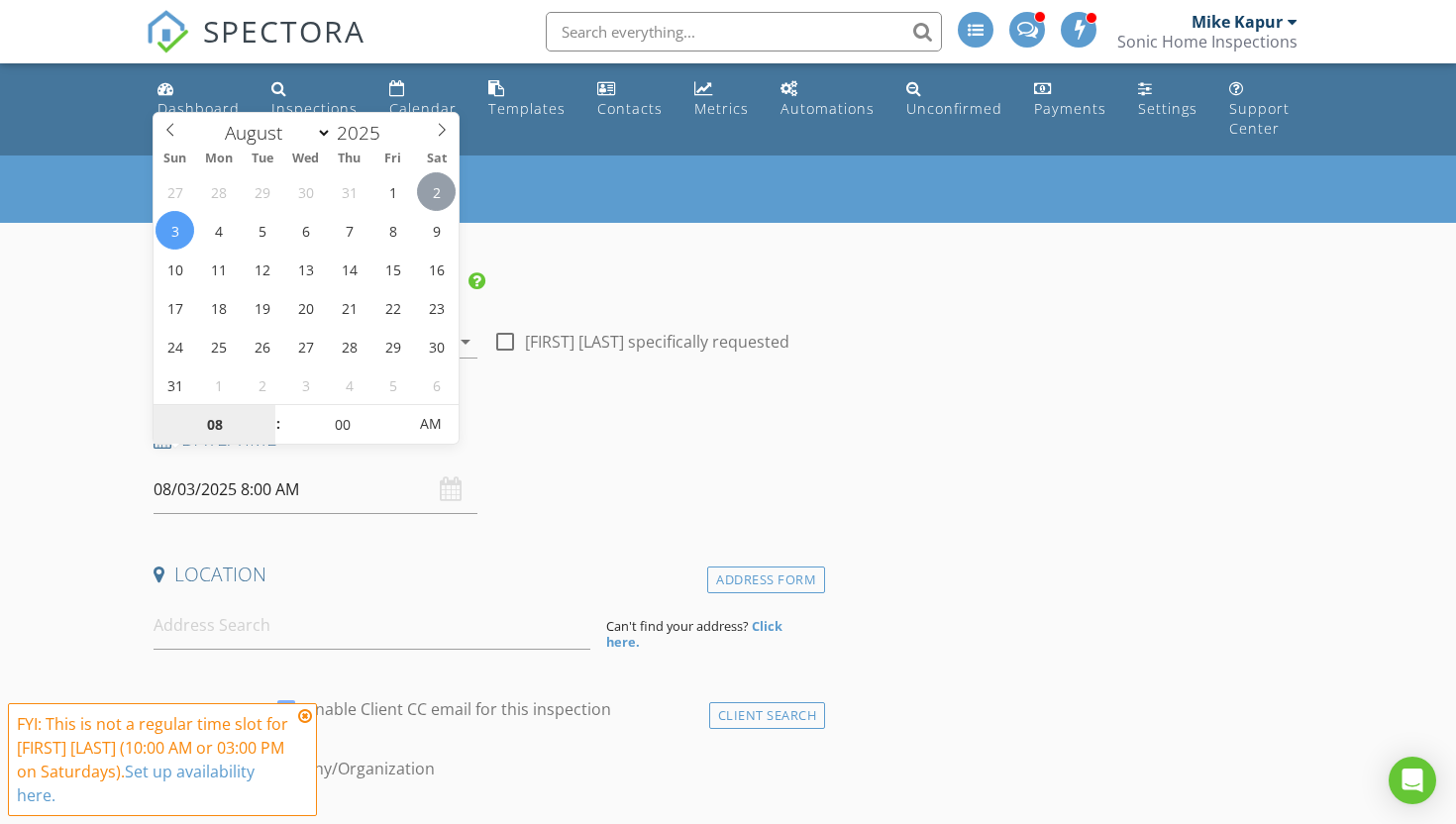 type on "08/02/2025 8:00 AM" 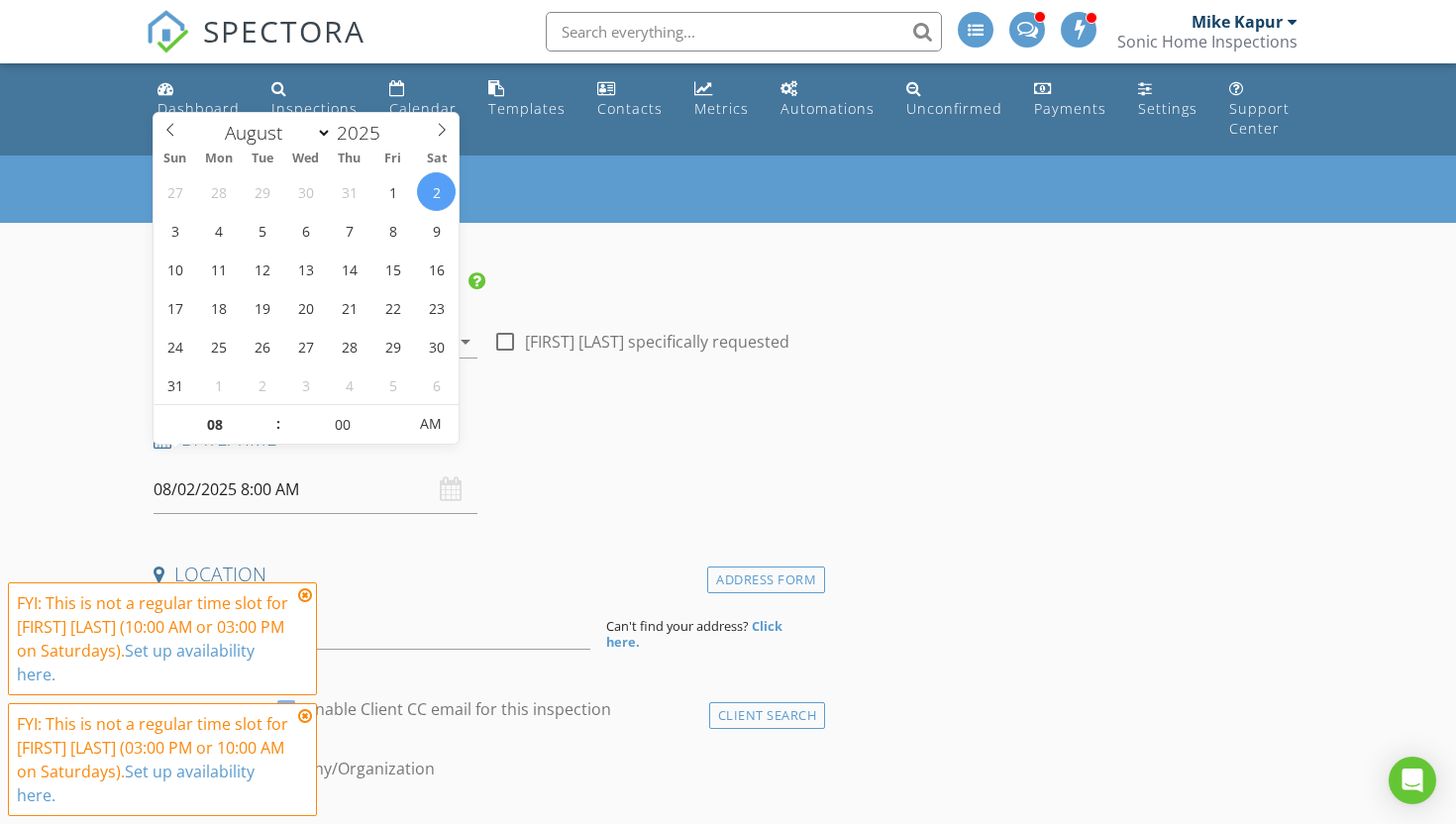 click on "Date/Time
08/02/2025 8:00 AM" at bounding box center [485, 469] 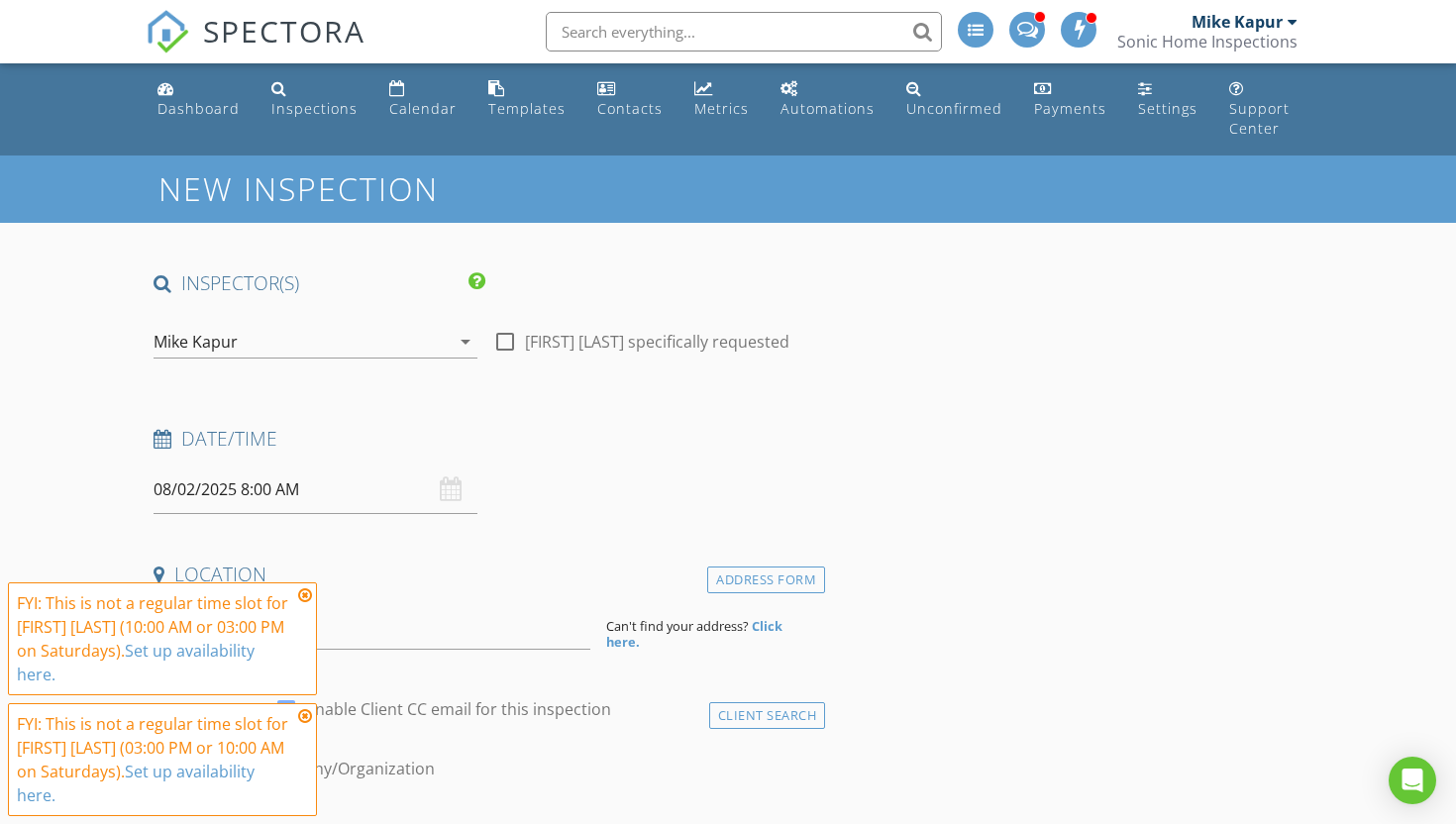 click at bounding box center [305, 595] 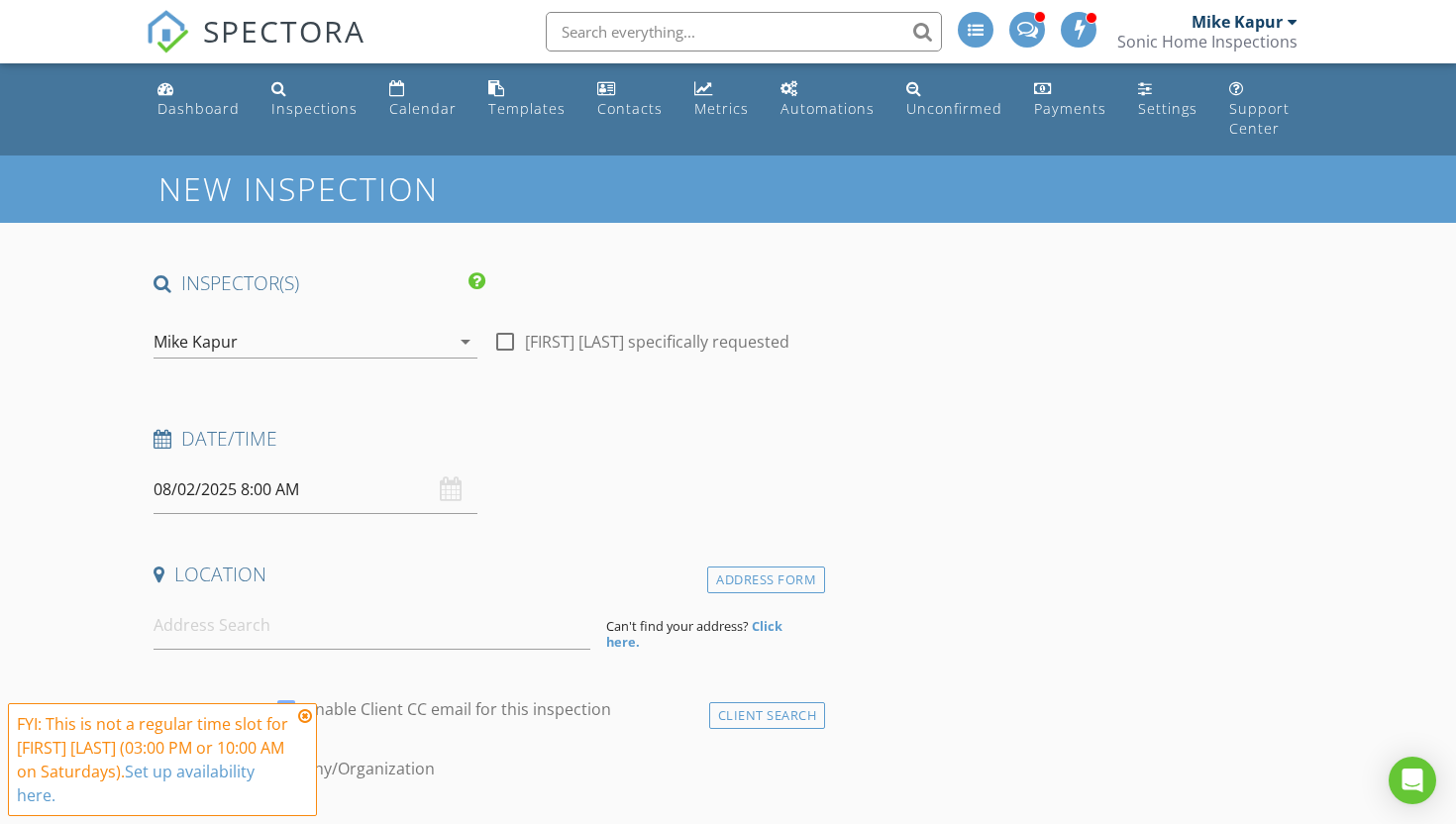 click at bounding box center [305, 716] 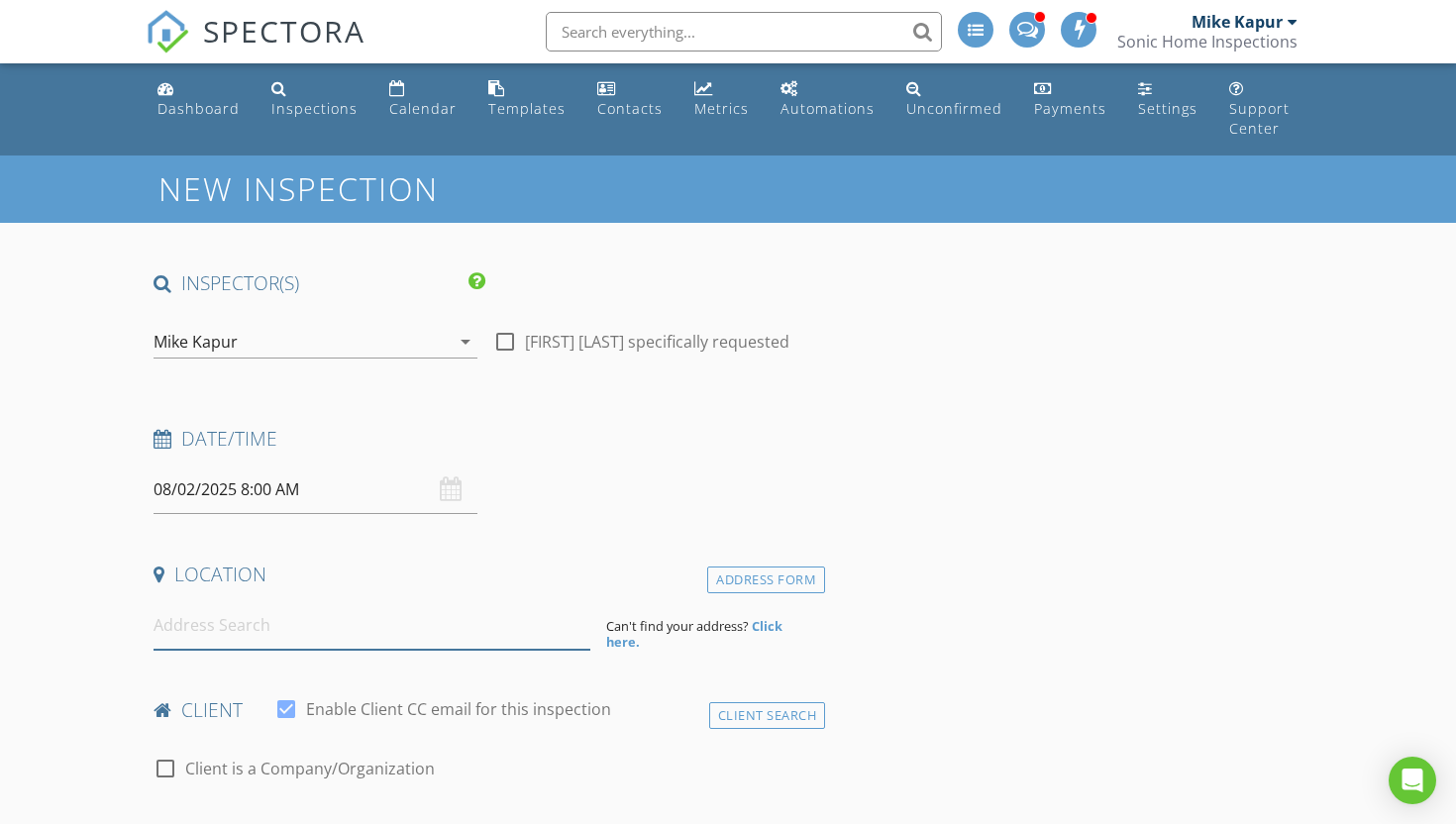 click at bounding box center [371, 625] 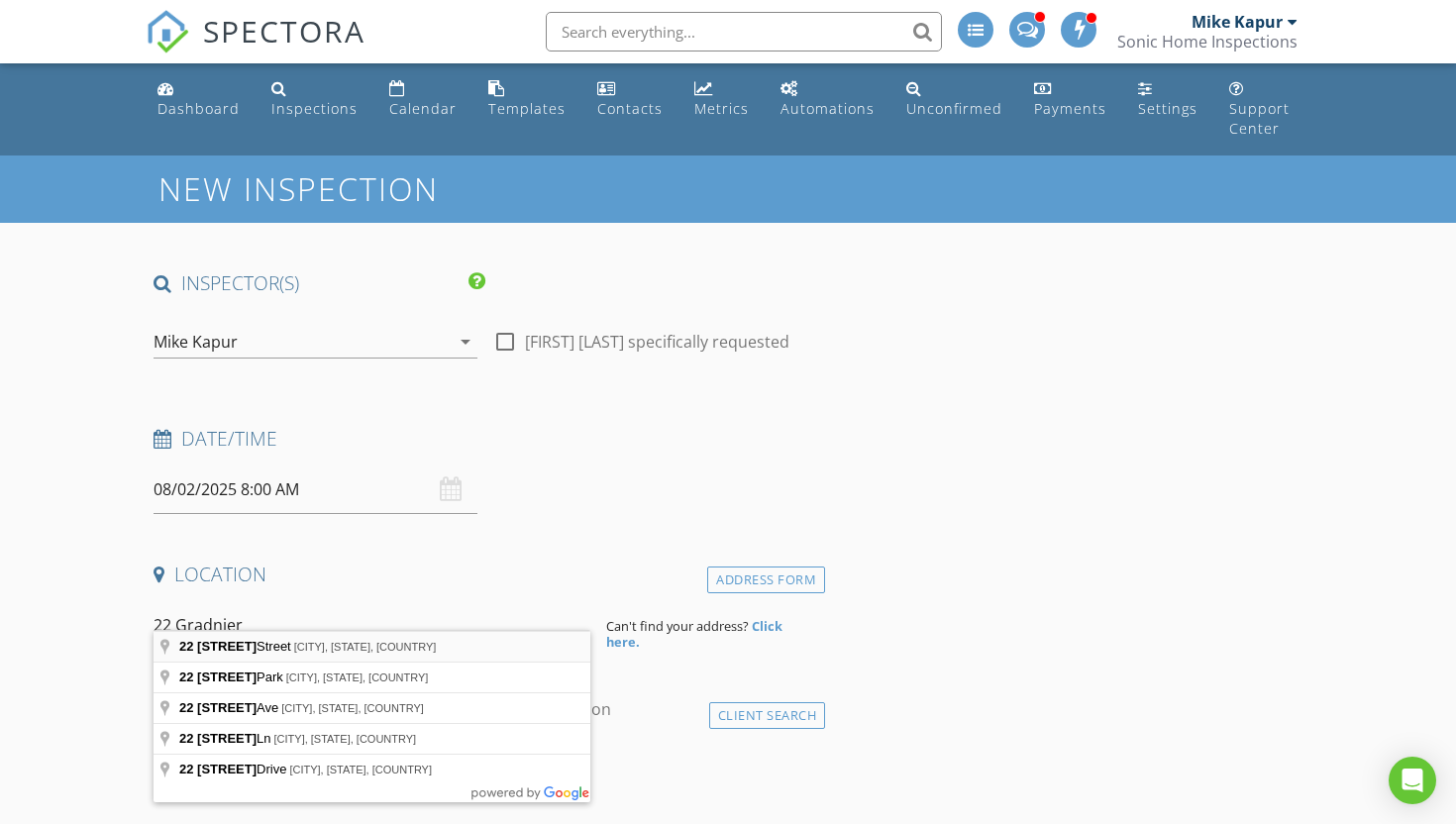 type on "22 Gardiner Street, Darien, CT, USA" 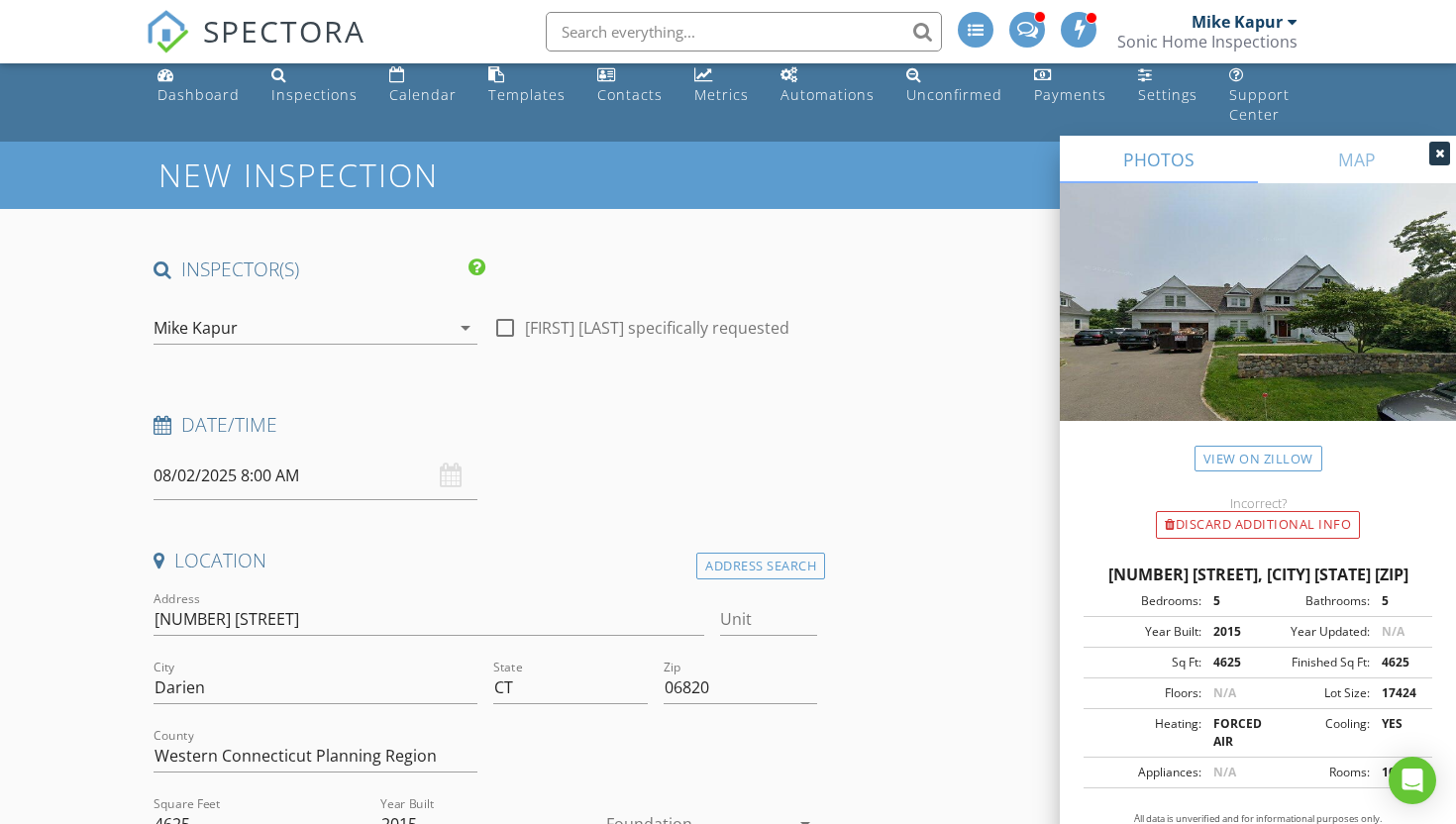 scroll, scrollTop: 0, scrollLeft: 0, axis: both 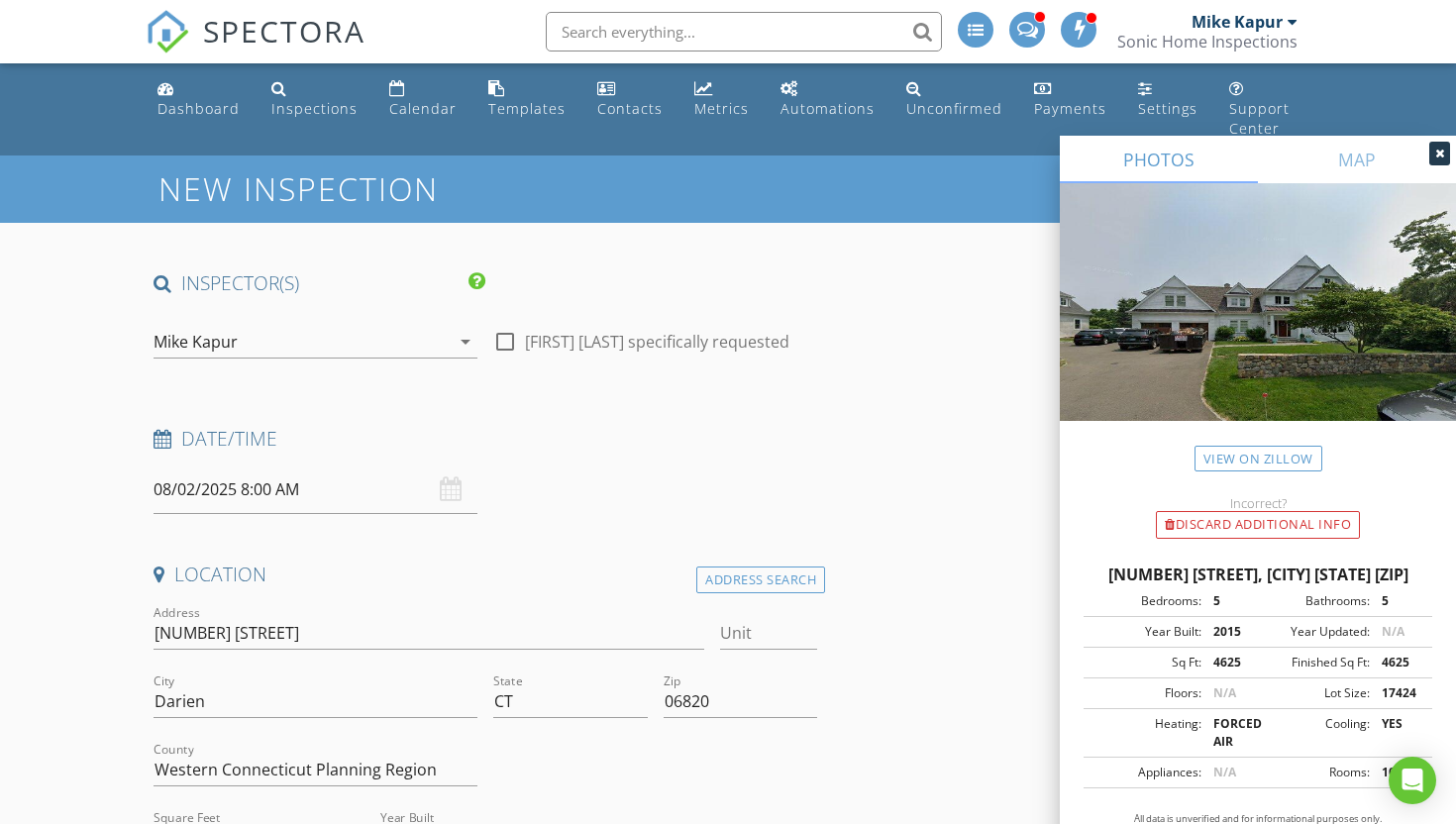 click at bounding box center (1439, 154) 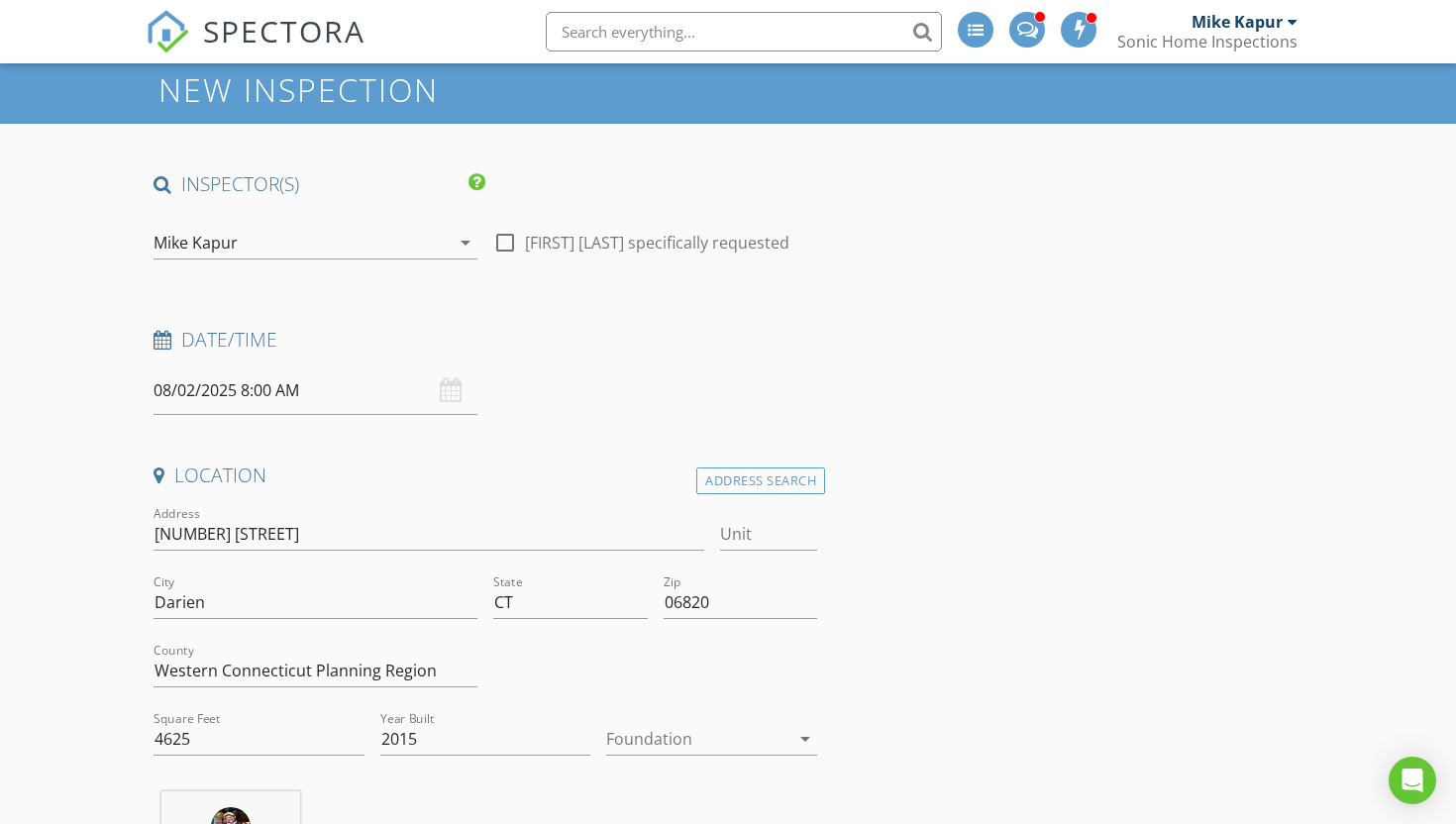 scroll, scrollTop: 110, scrollLeft: 0, axis: vertical 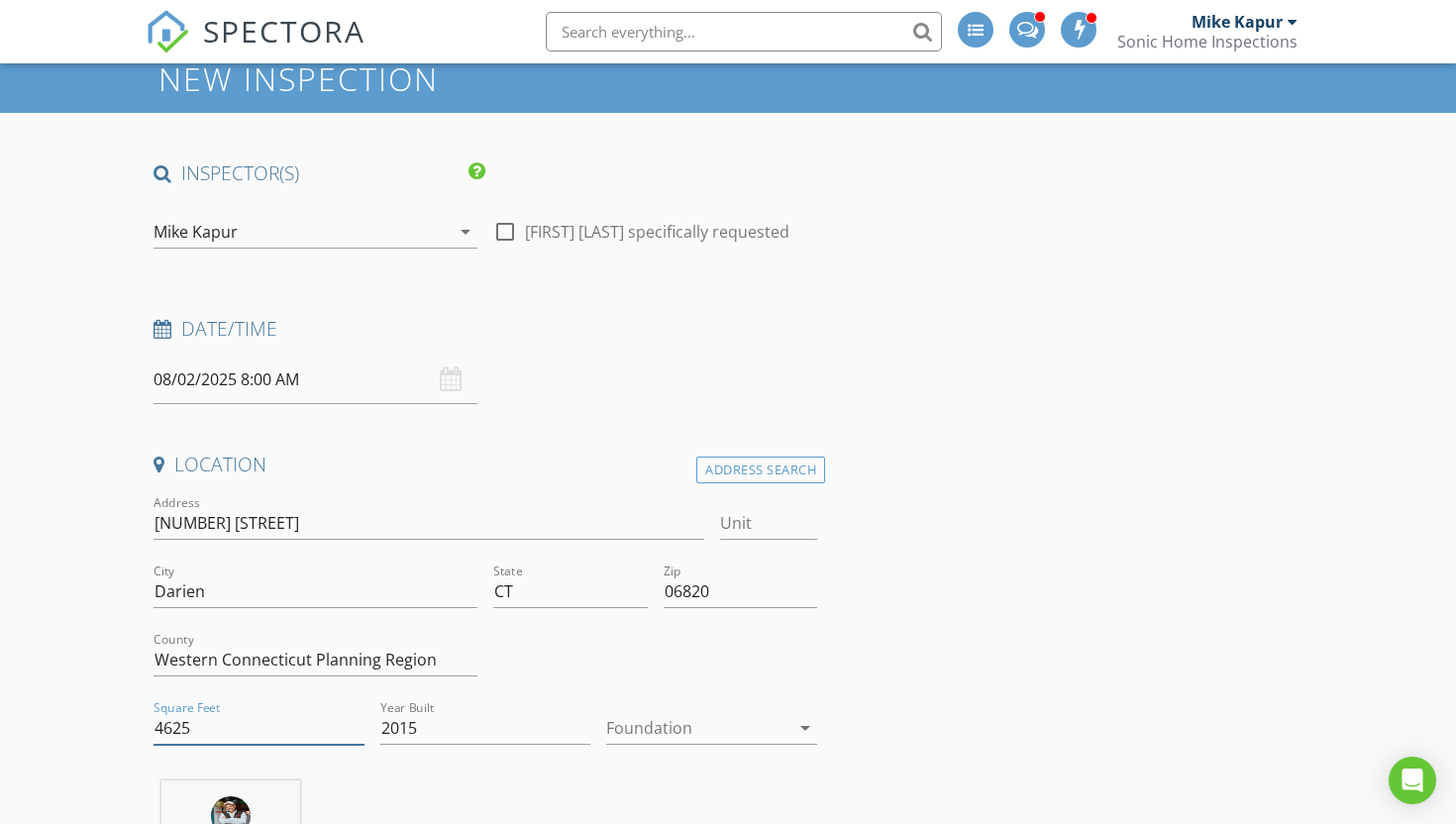 drag, startPoint x: 207, startPoint y: 711, endPoint x: 118, endPoint y: 705, distance: 89.202018 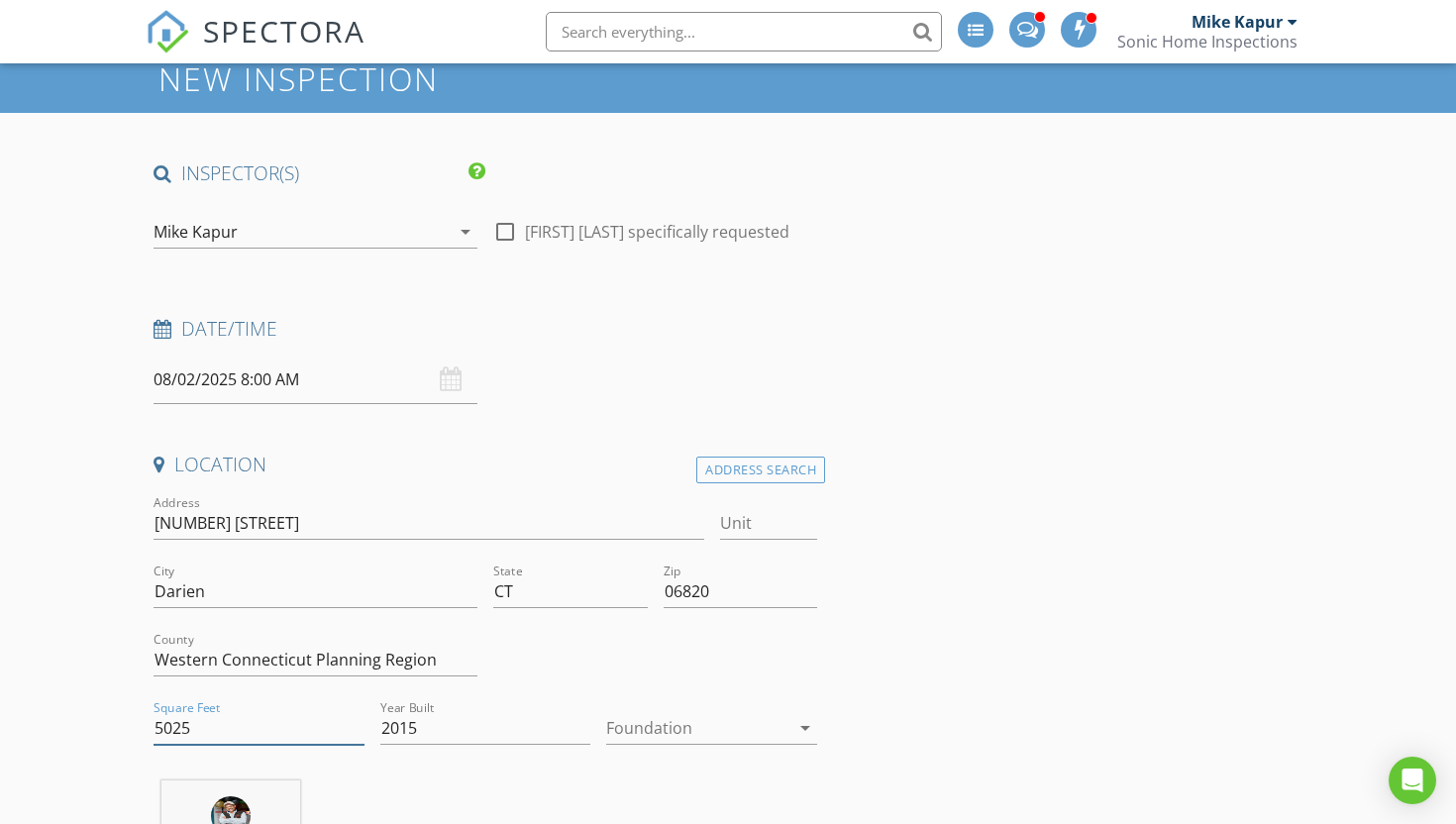type on "5025" 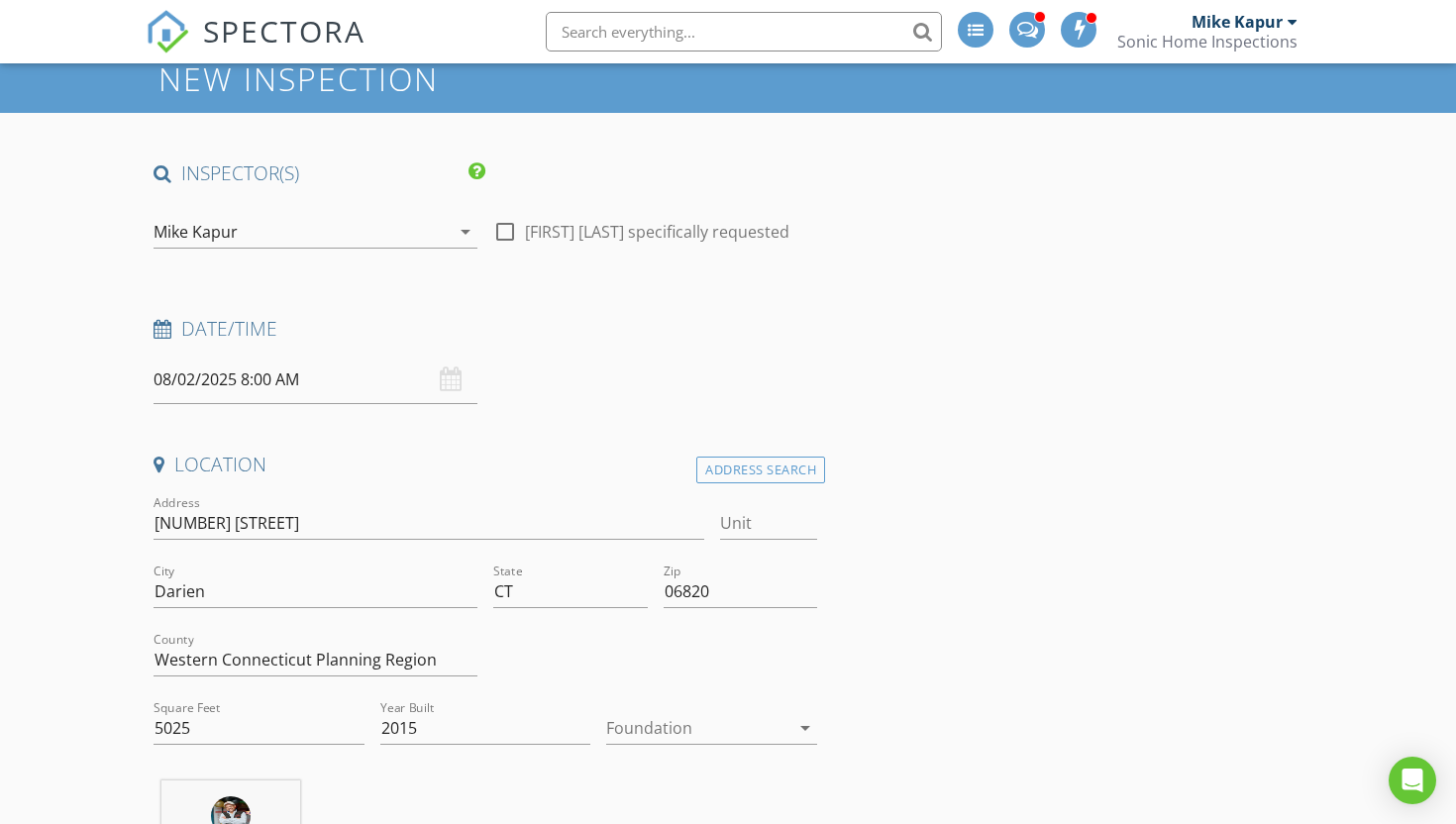 click on "INSPECTOR(S)
check_box   Mike Kapur   PRIMARY   Mike Kapur arrow_drop_down   check_box_outline_blank Mike Kapur specifically requested
Date/Time
08/02/2025 8:00 AM
Location
Address Search       Address 22 Gardiner St   Unit   City Darien   State CT   Zip 06820   County Western Connecticut Planning Region     Square Feet 5025   Year Built 2015   Foundation arrow_drop_down     Mike Kapur     27.0 miles     (an hour)
client
check_box Enable Client CC email for this inspection   Client Search     check_box_outline_blank Client is a Company/Organization     First Name   Last Name   Email   CC Email   Phone         Tags         Notes   Private Notes
ADD ADDITIONAL client
SERVICES
check_box_outline_blank   Condo/Coop-Multi Unit Building   check_box_outline_blank" at bounding box center (728, 1970) 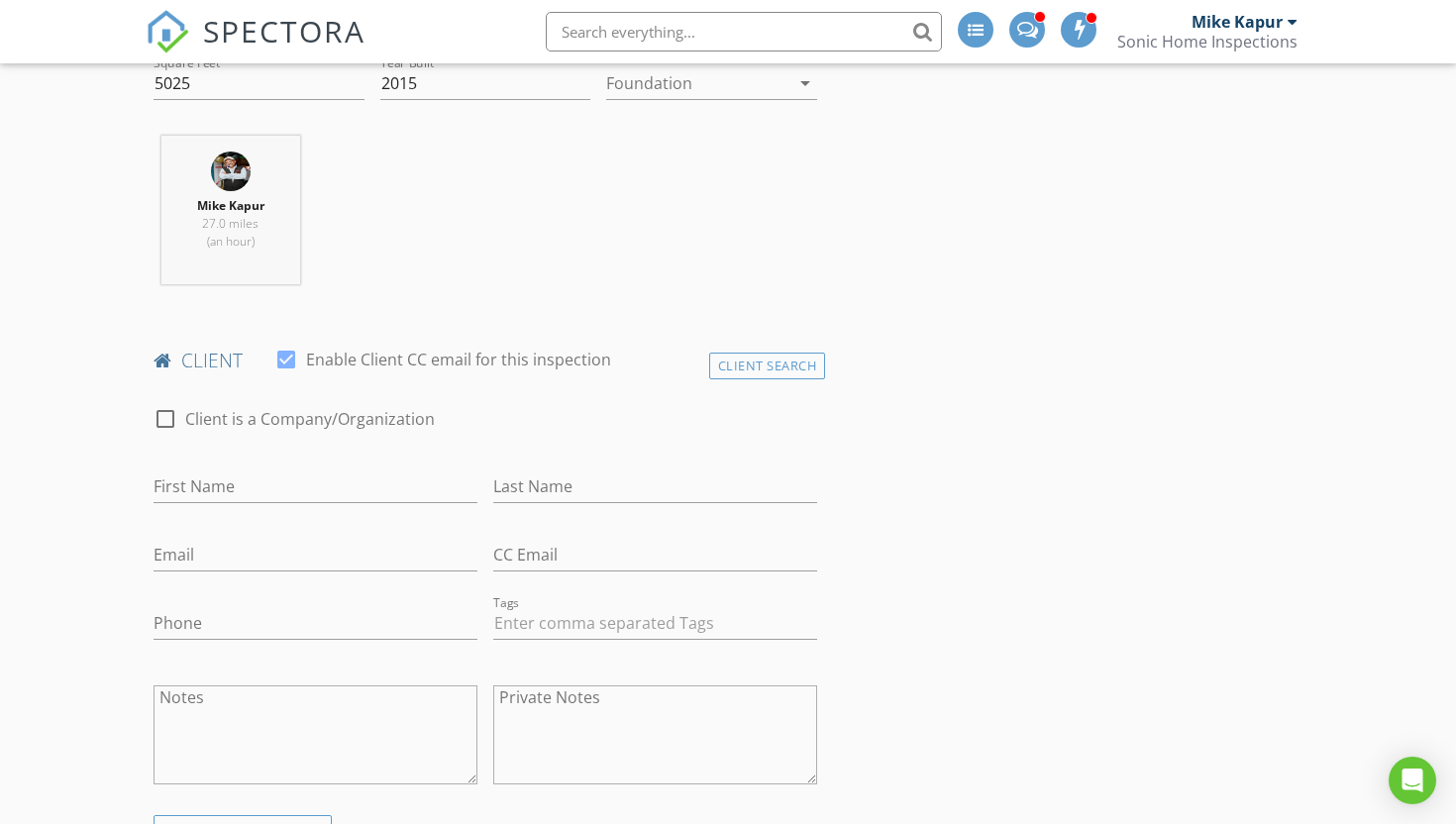 scroll, scrollTop: 772, scrollLeft: 0, axis: vertical 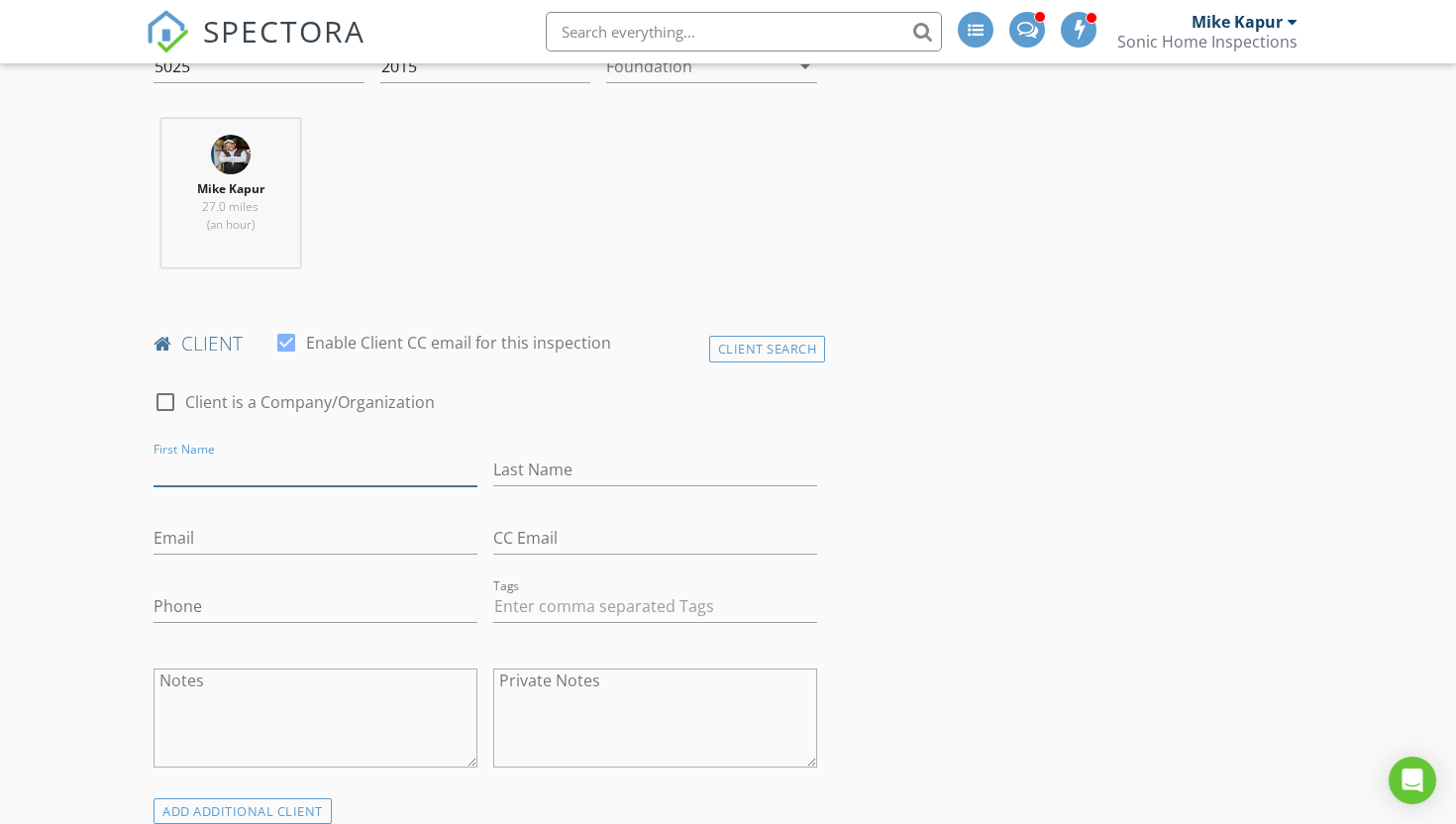 click on "First Name" at bounding box center (315, 469) 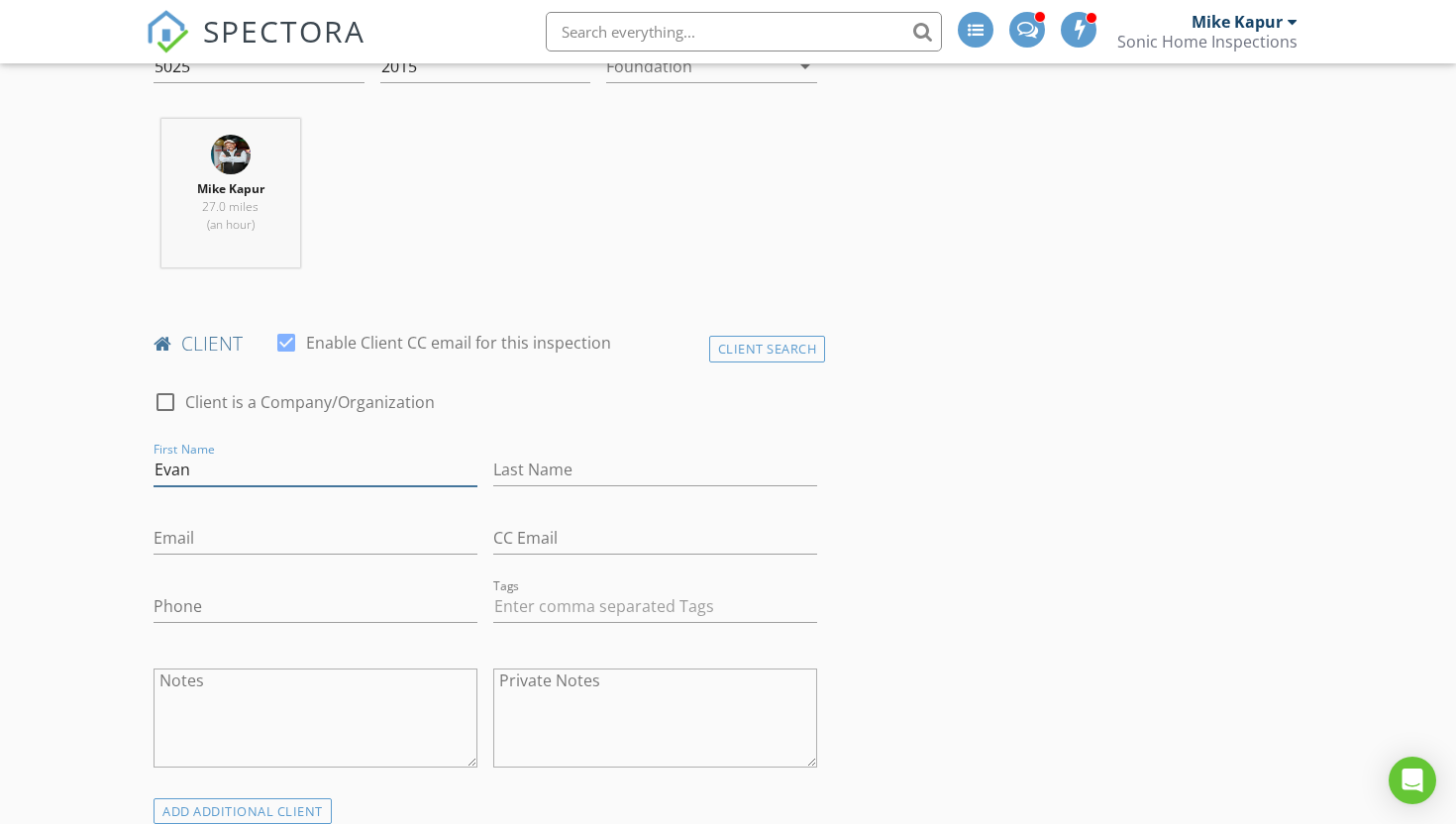 type on "Evan" 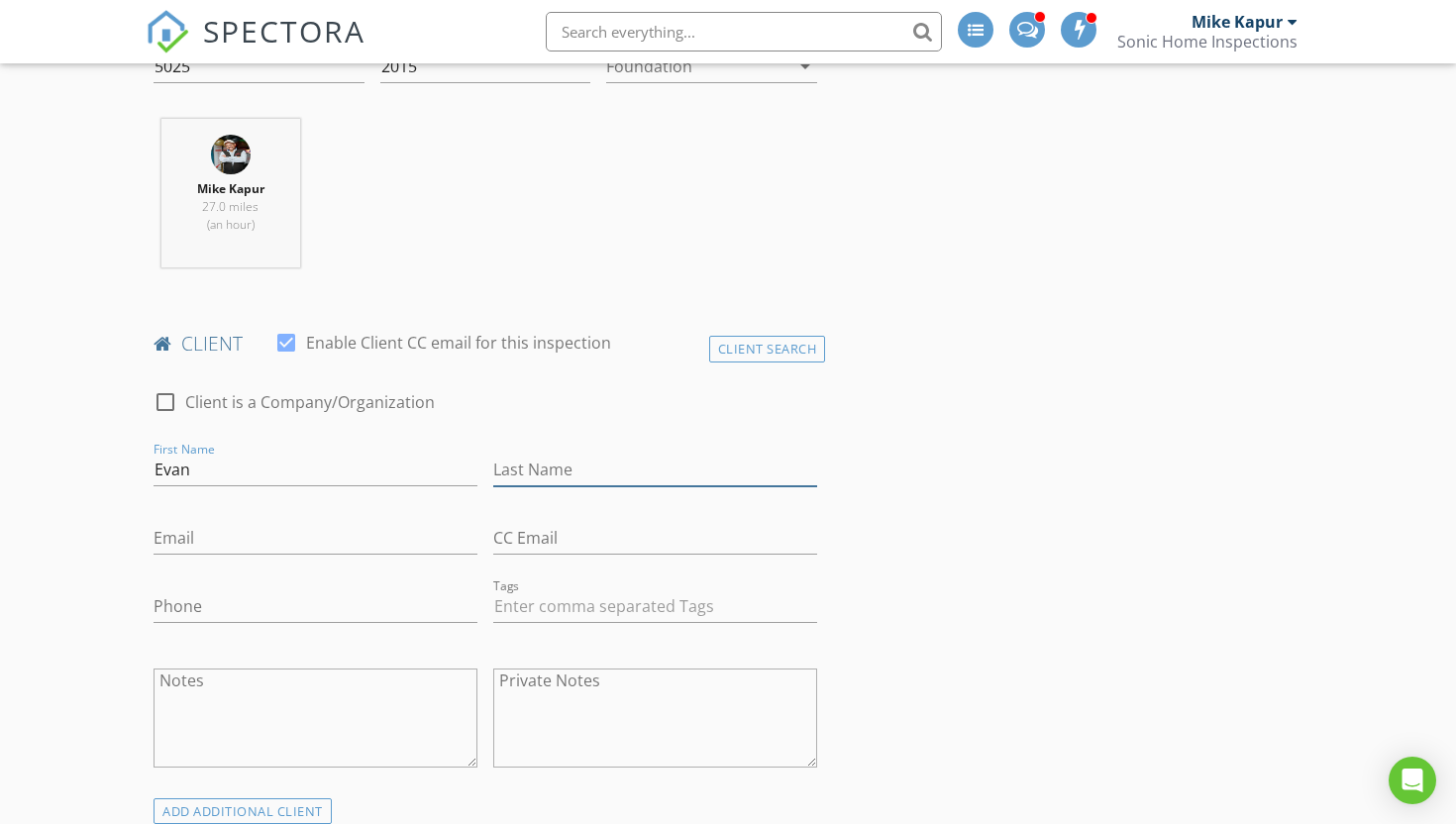 click on "Last Name" at bounding box center [655, 469] 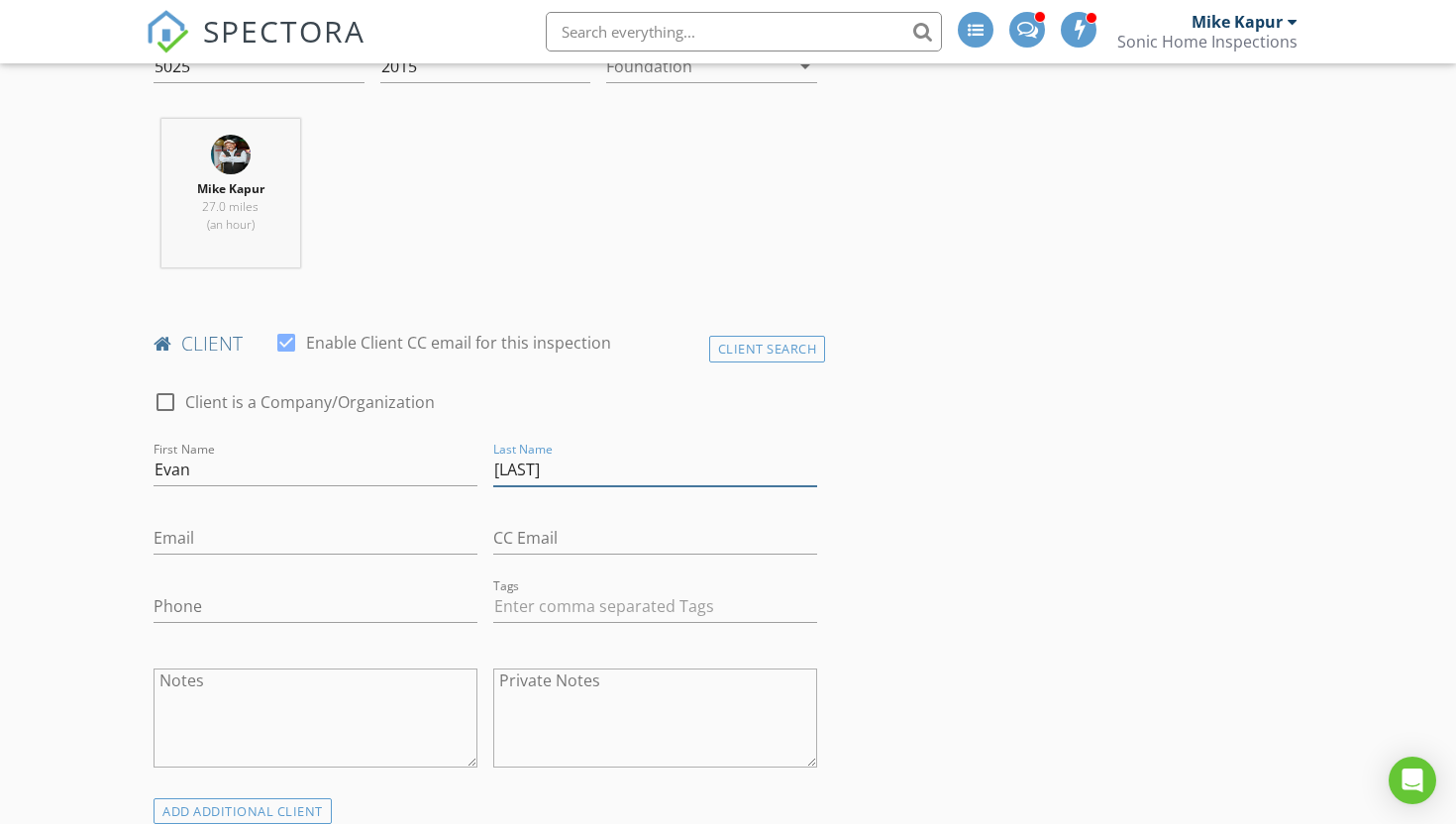type on "Algier" 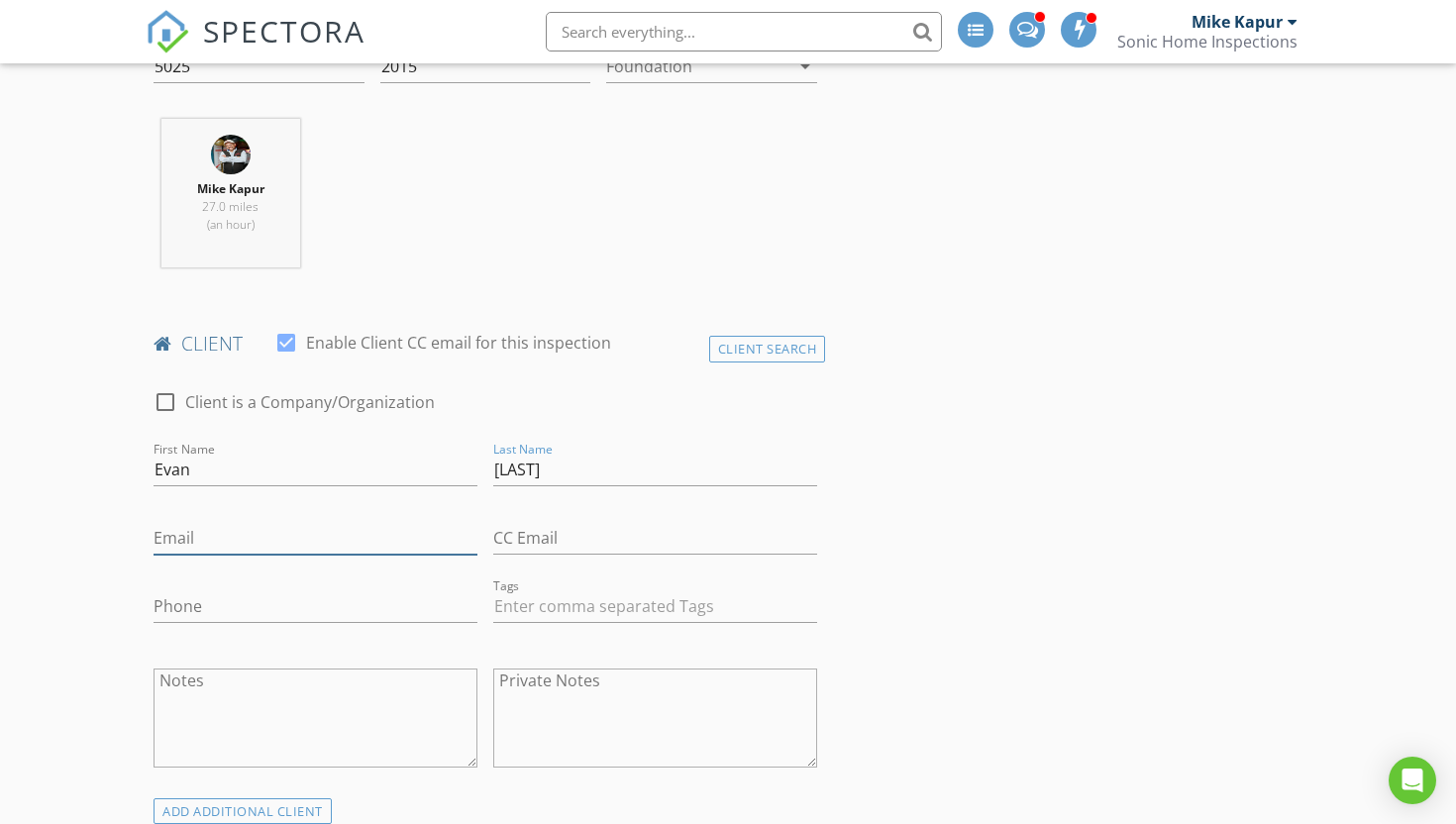click on "Email" at bounding box center (315, 538) 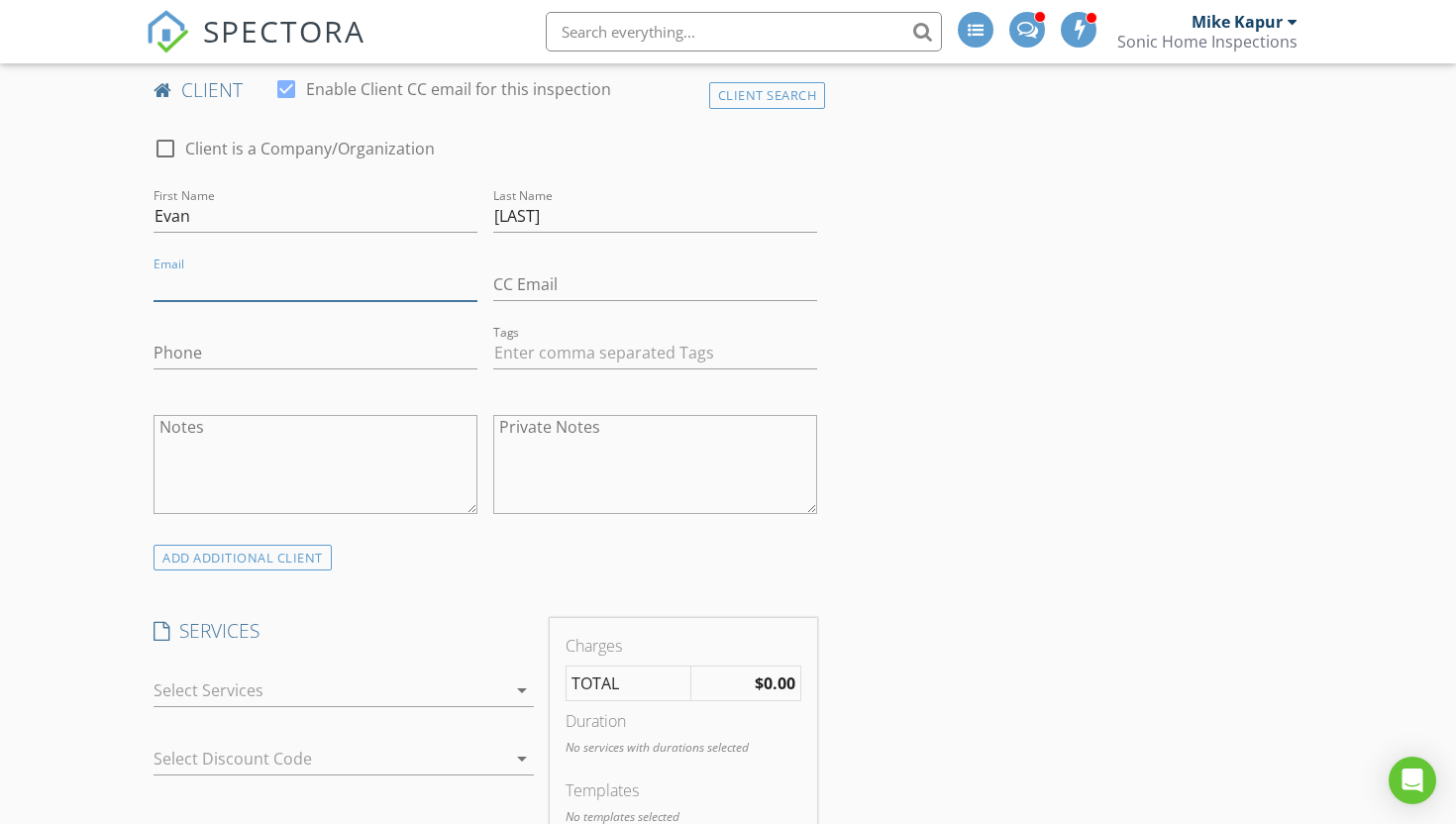 scroll, scrollTop: 1026, scrollLeft: 0, axis: vertical 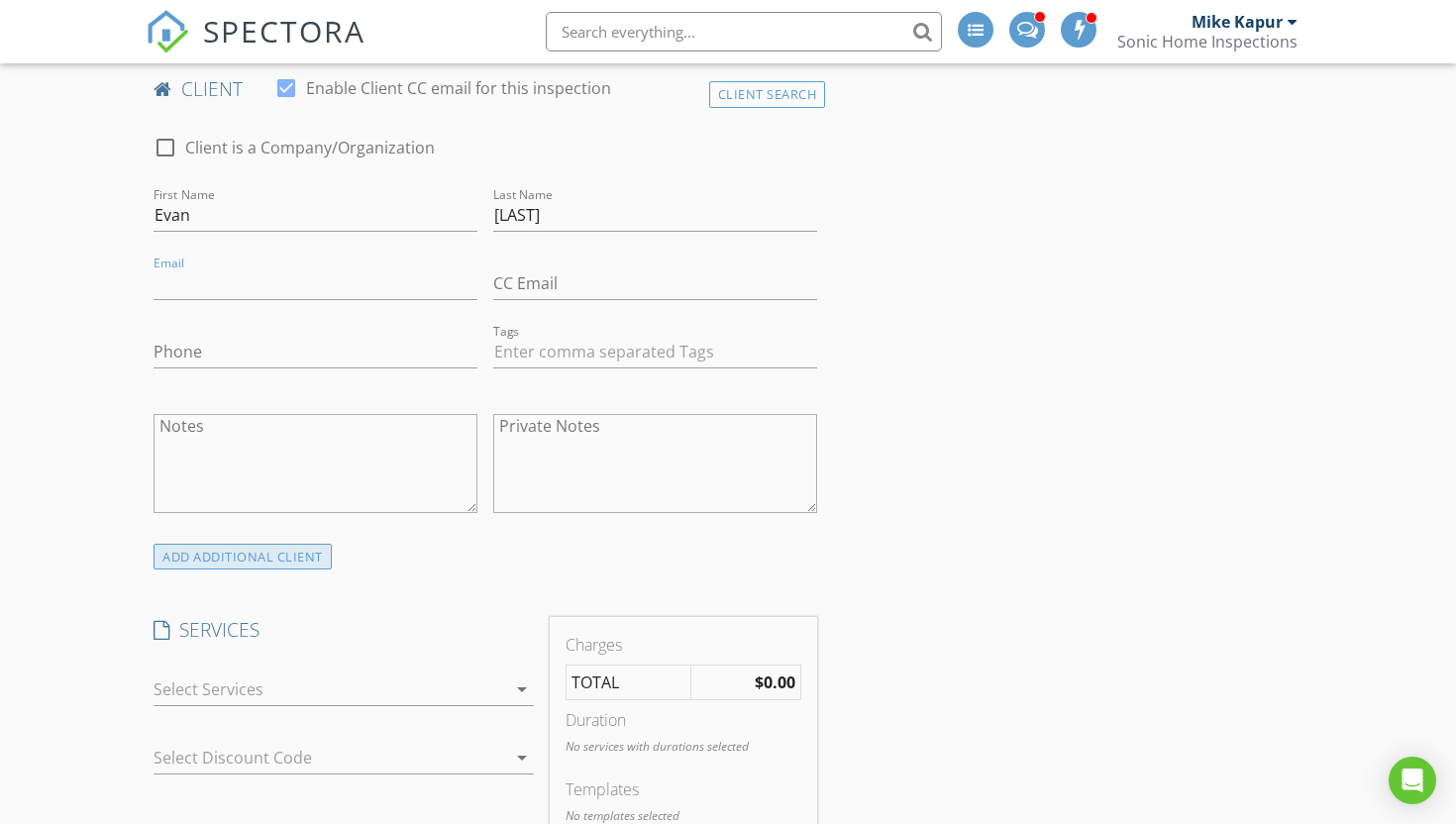 click on "ADD ADDITIONAL client" at bounding box center [243, 557] 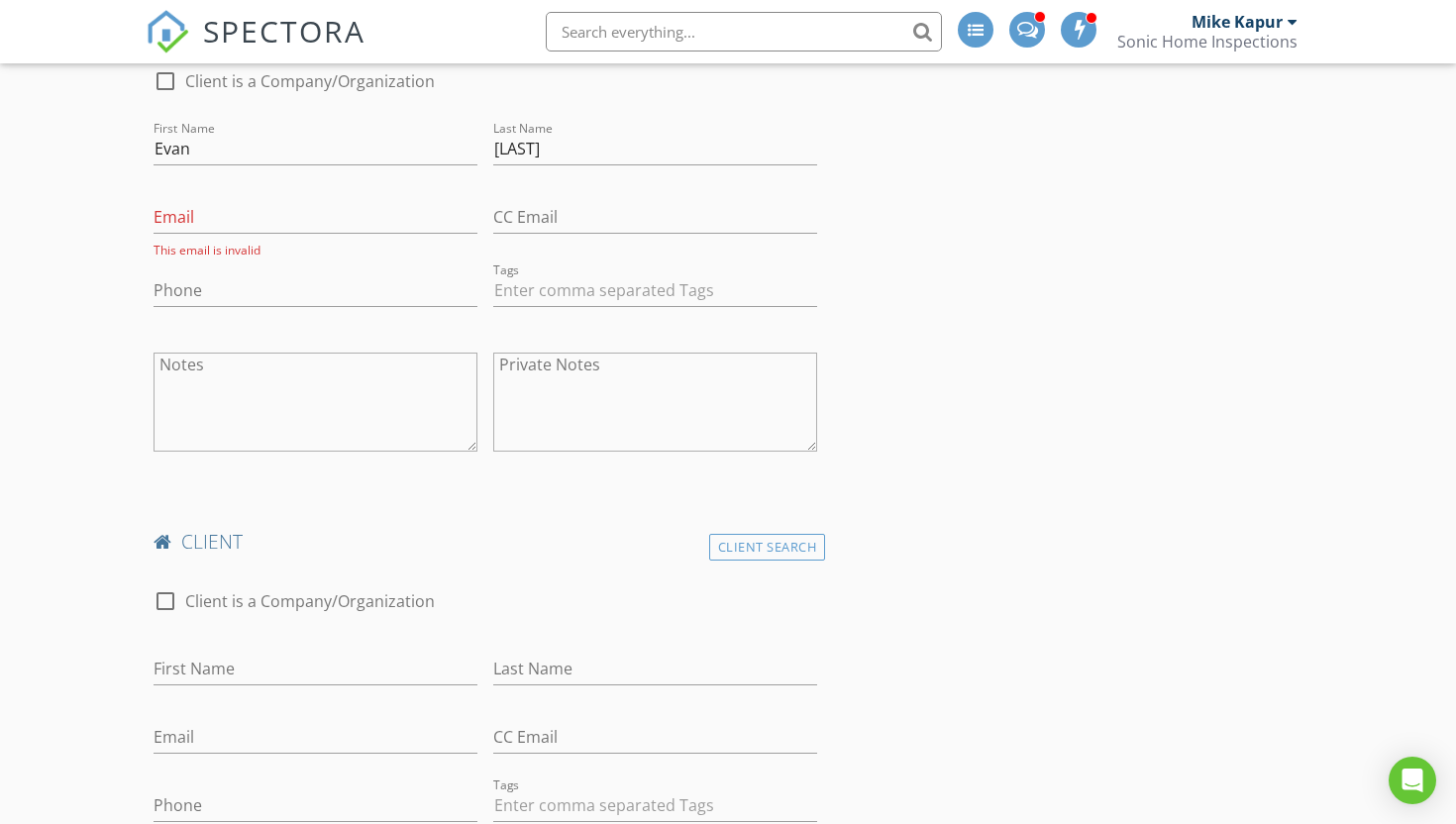 scroll, scrollTop: 1123, scrollLeft: 0, axis: vertical 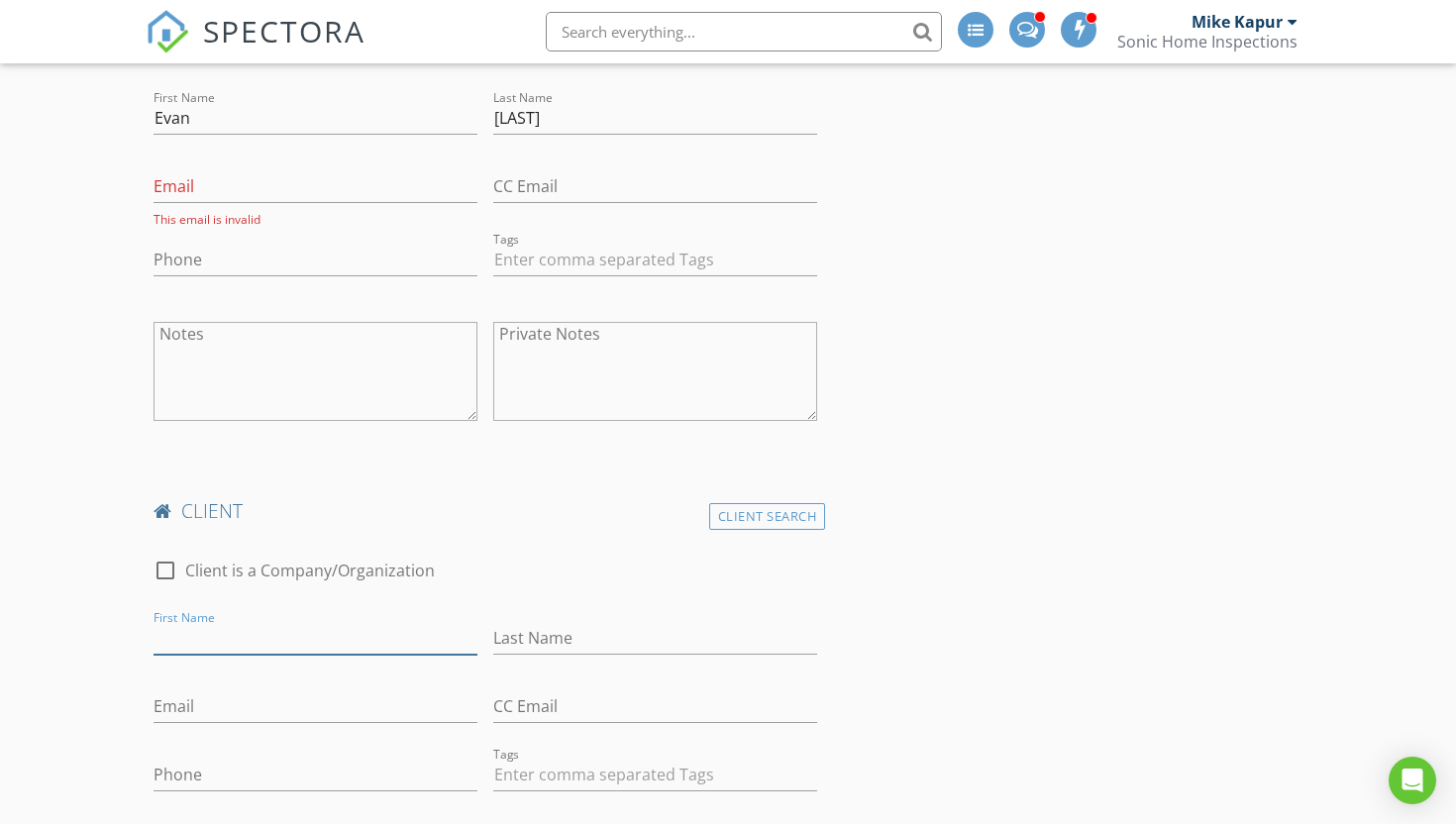 click on "First Name" at bounding box center [315, 638] 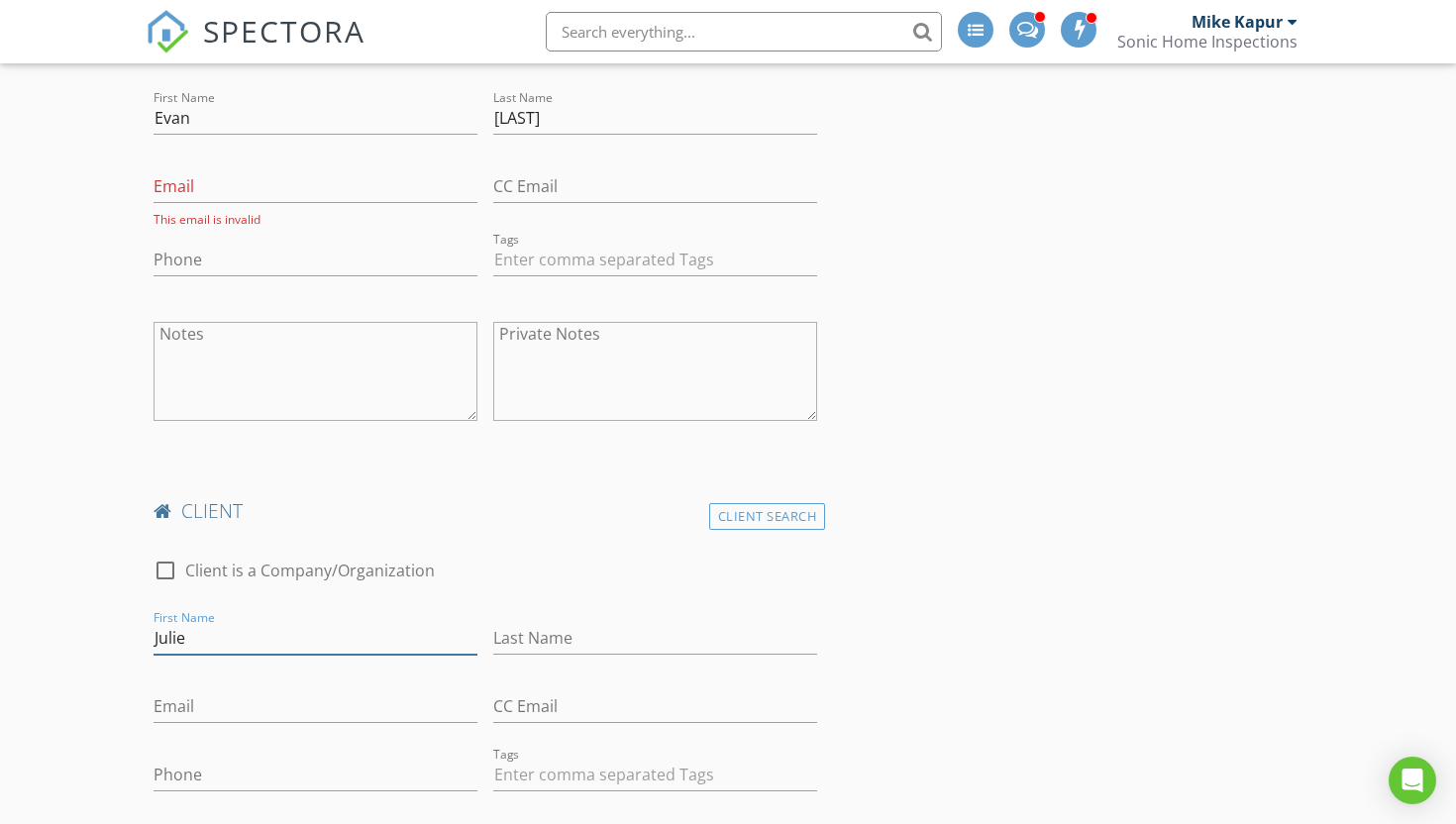 type on "Julie" 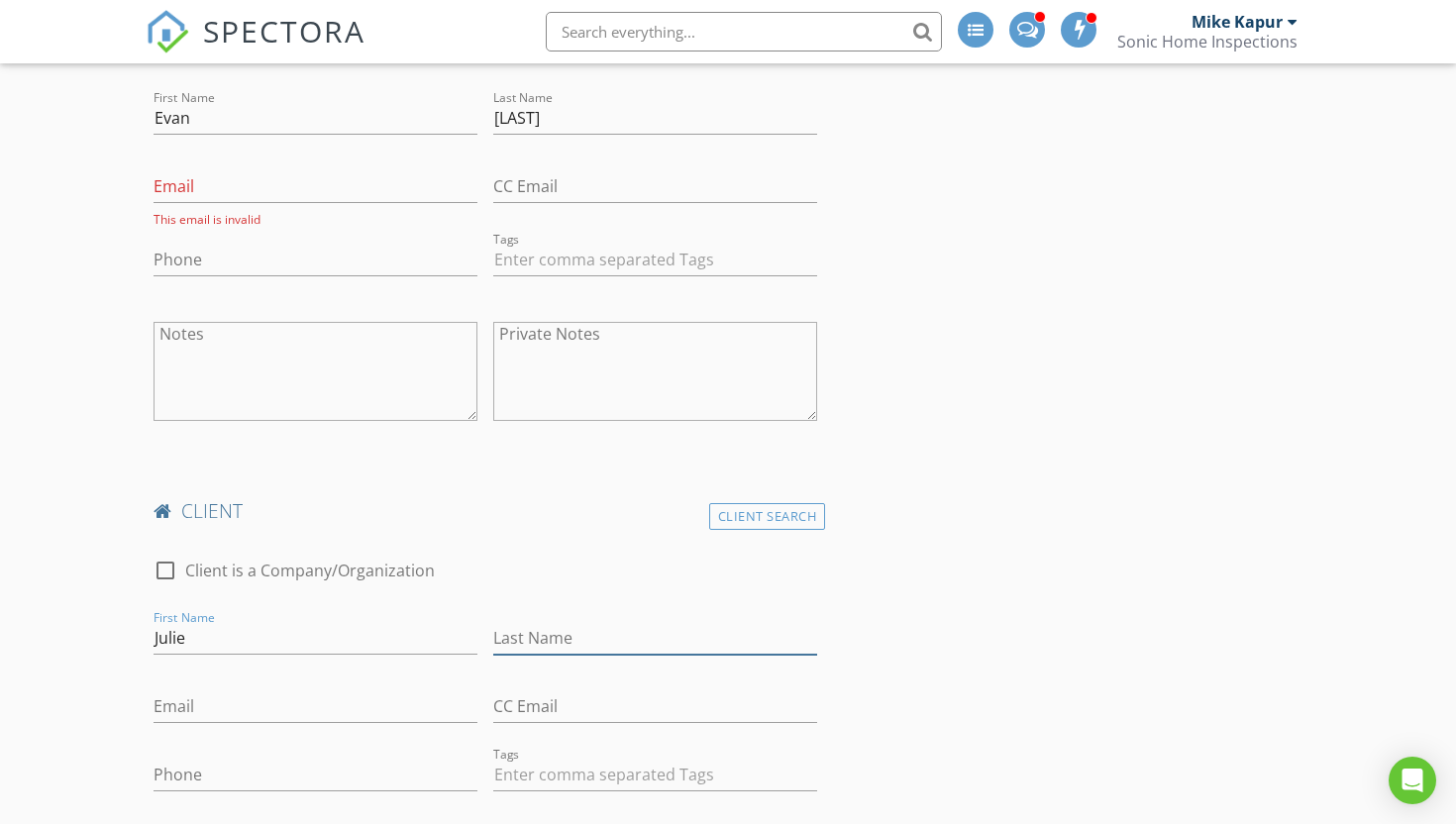 click on "Last Name" at bounding box center [655, 638] 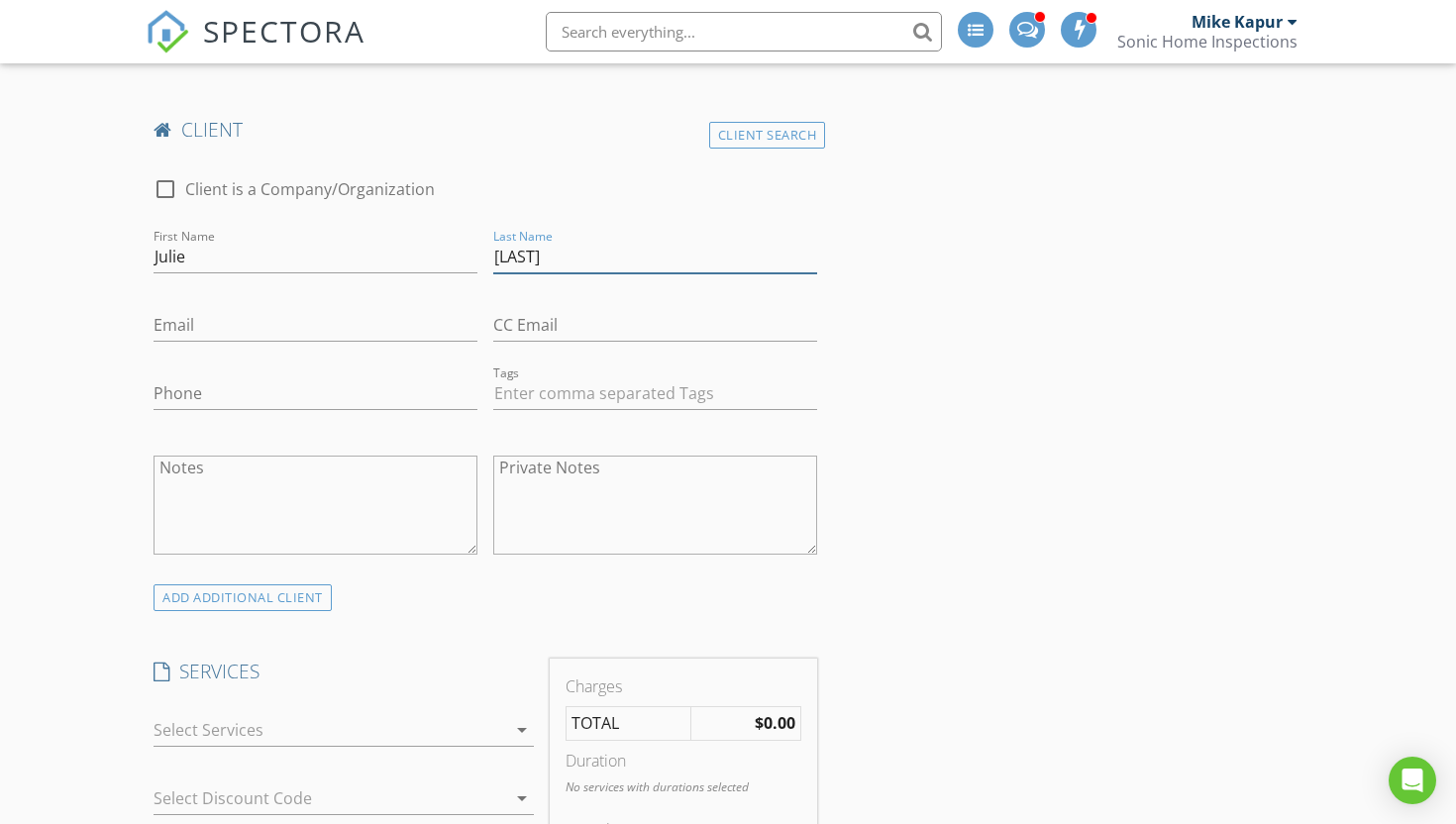 scroll, scrollTop: 1511, scrollLeft: 0, axis: vertical 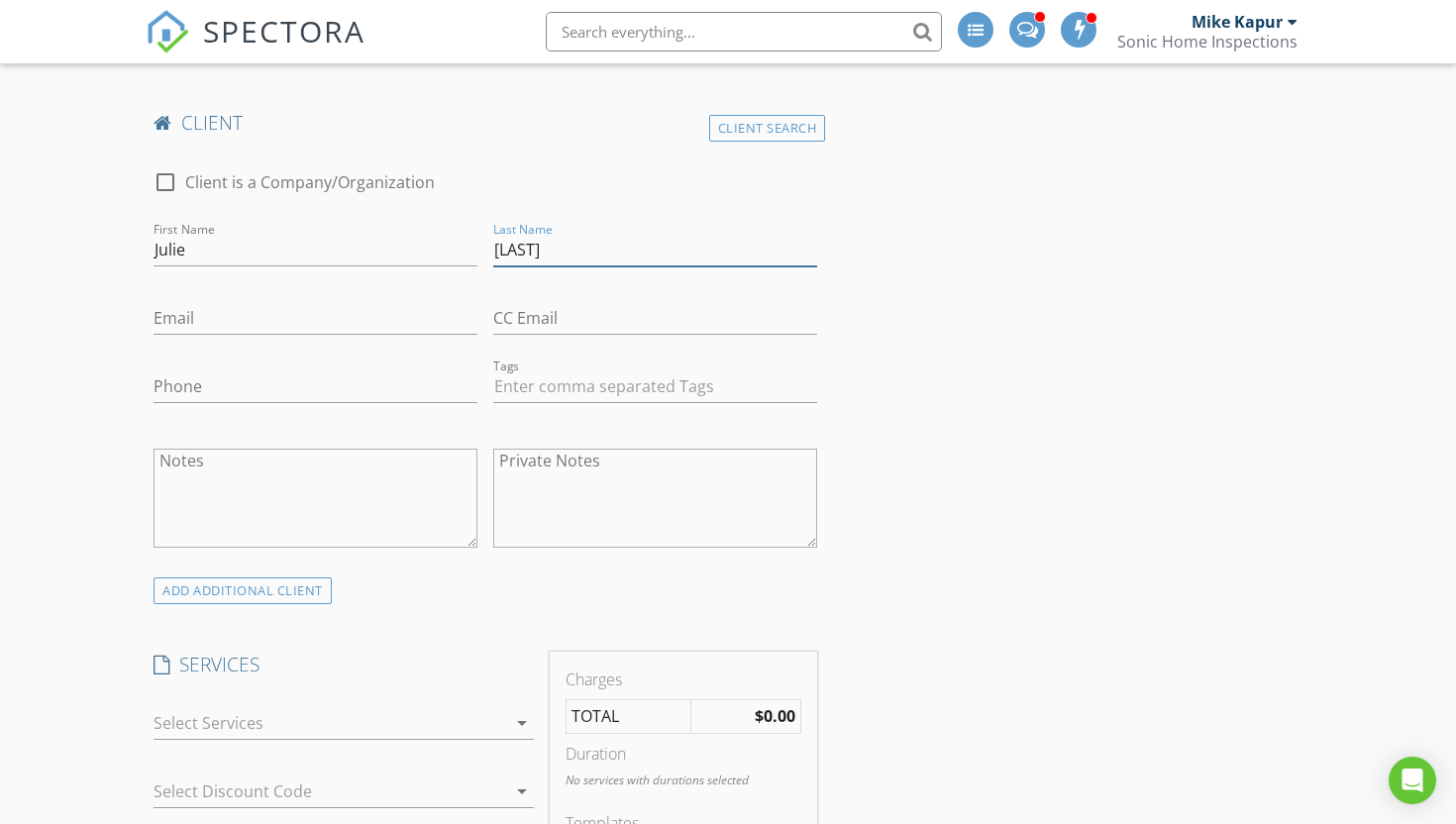 type on "Algier" 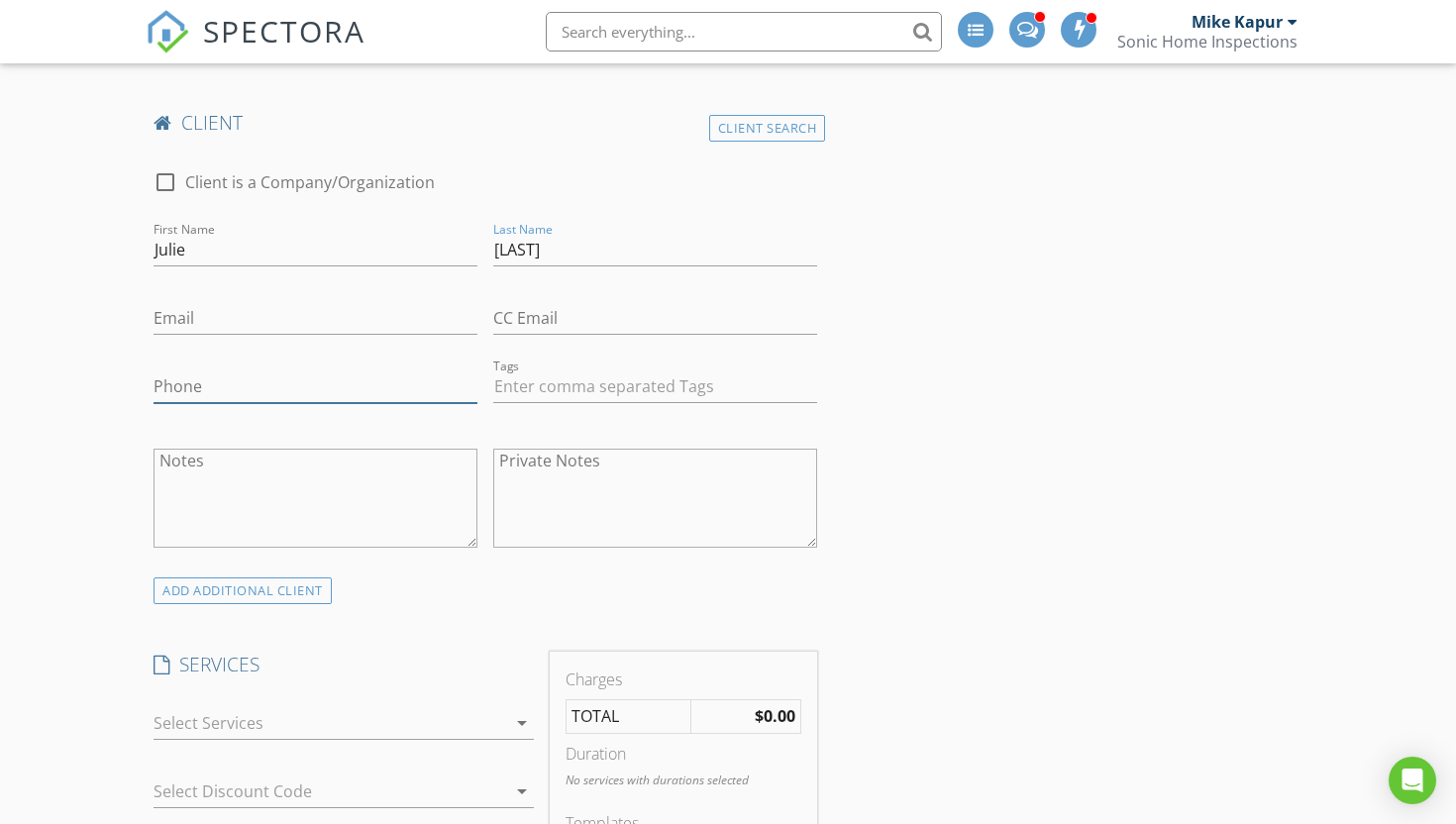 click on "Phone" at bounding box center [315, 386] 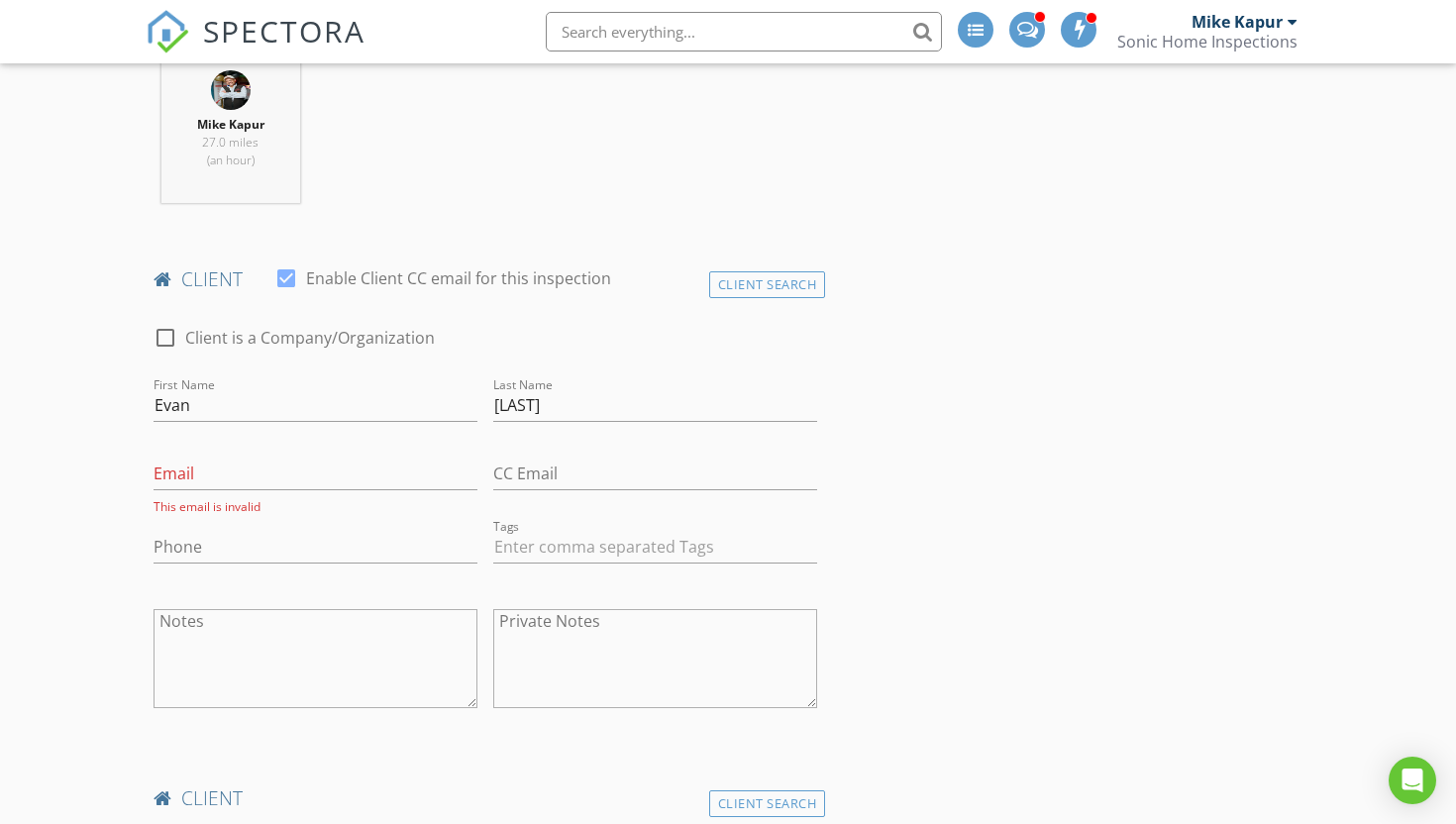 scroll, scrollTop: 832, scrollLeft: 0, axis: vertical 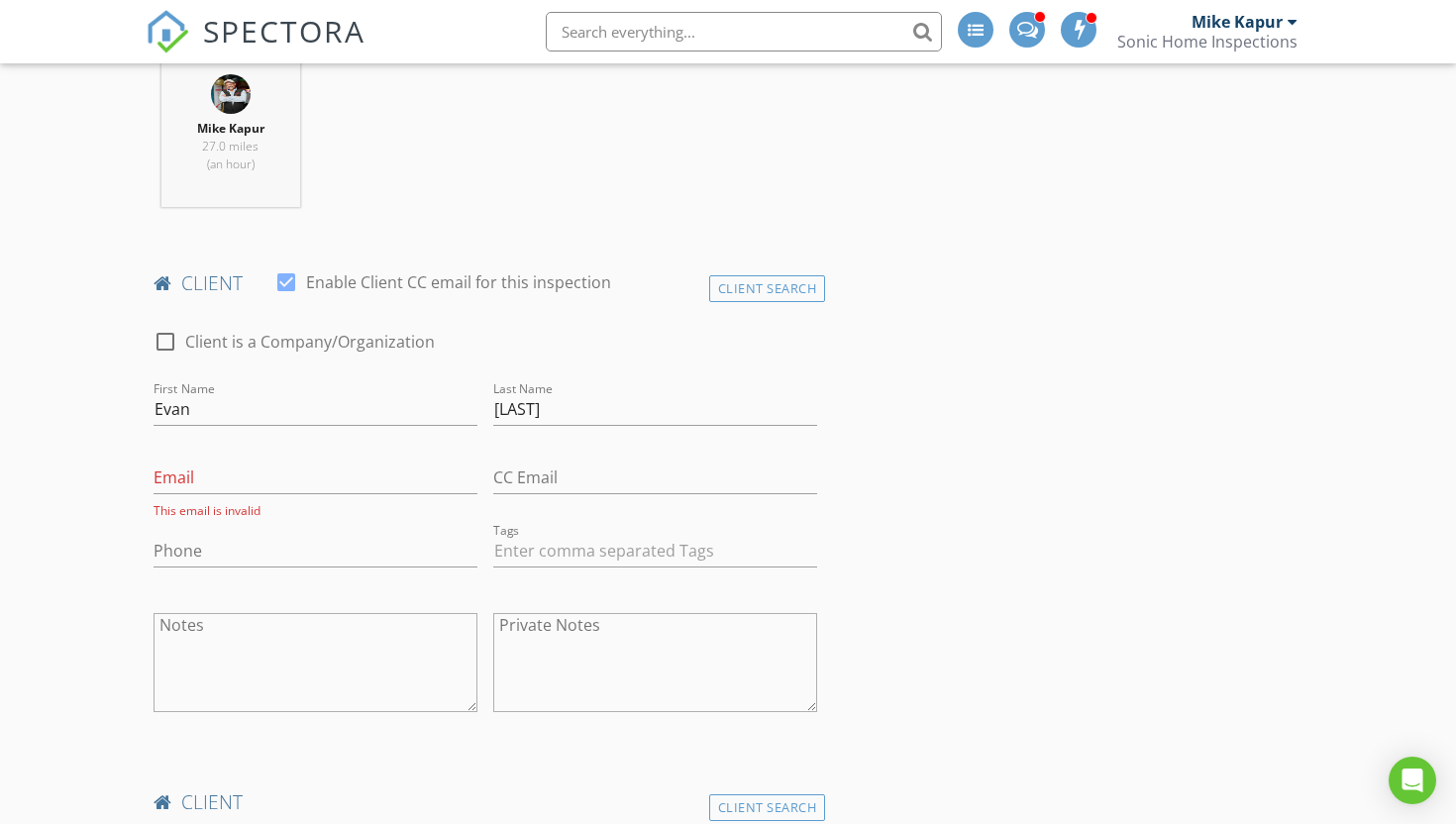 type on "646-553-0719" 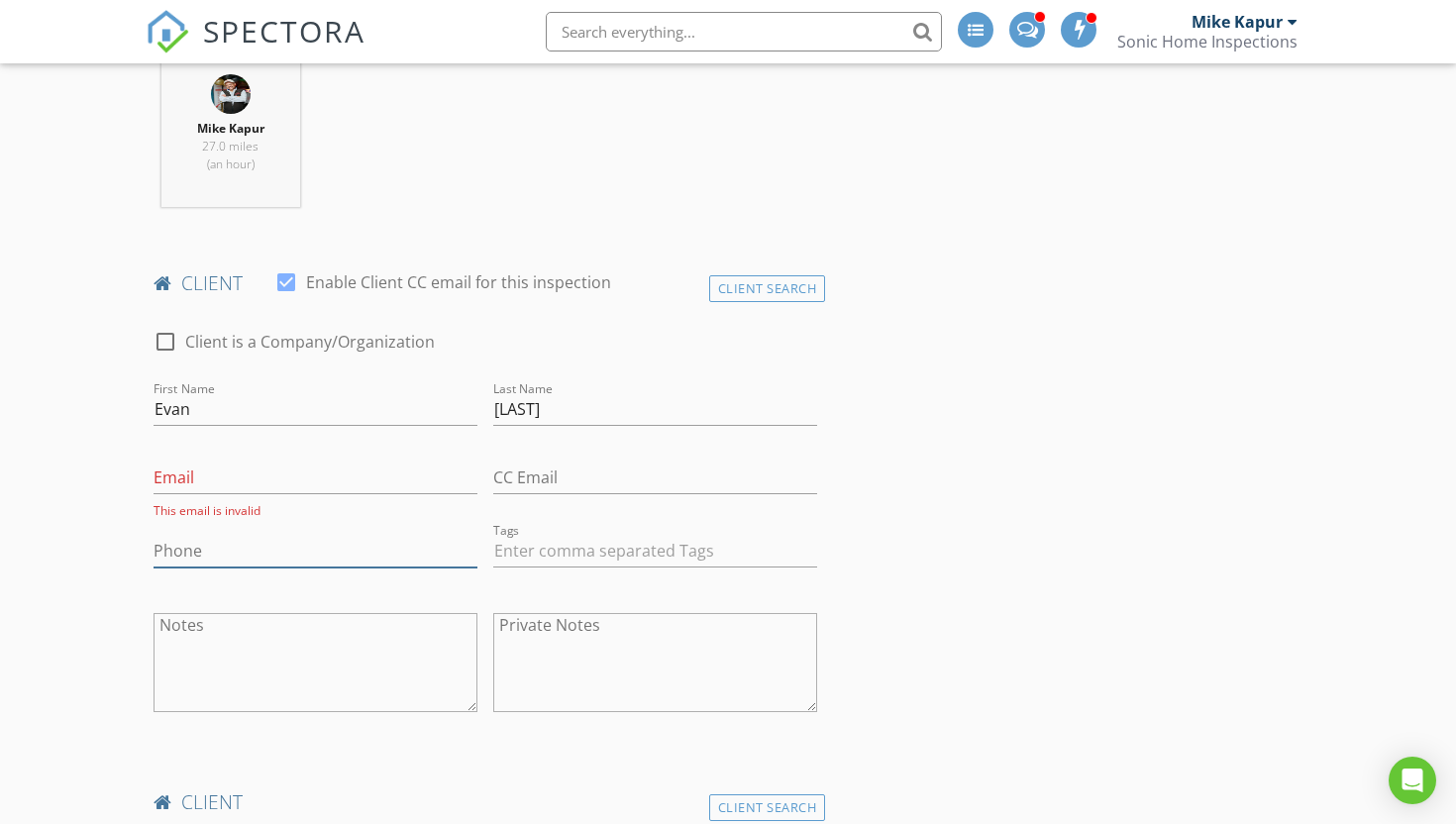 click on "Phone" at bounding box center [315, 551] 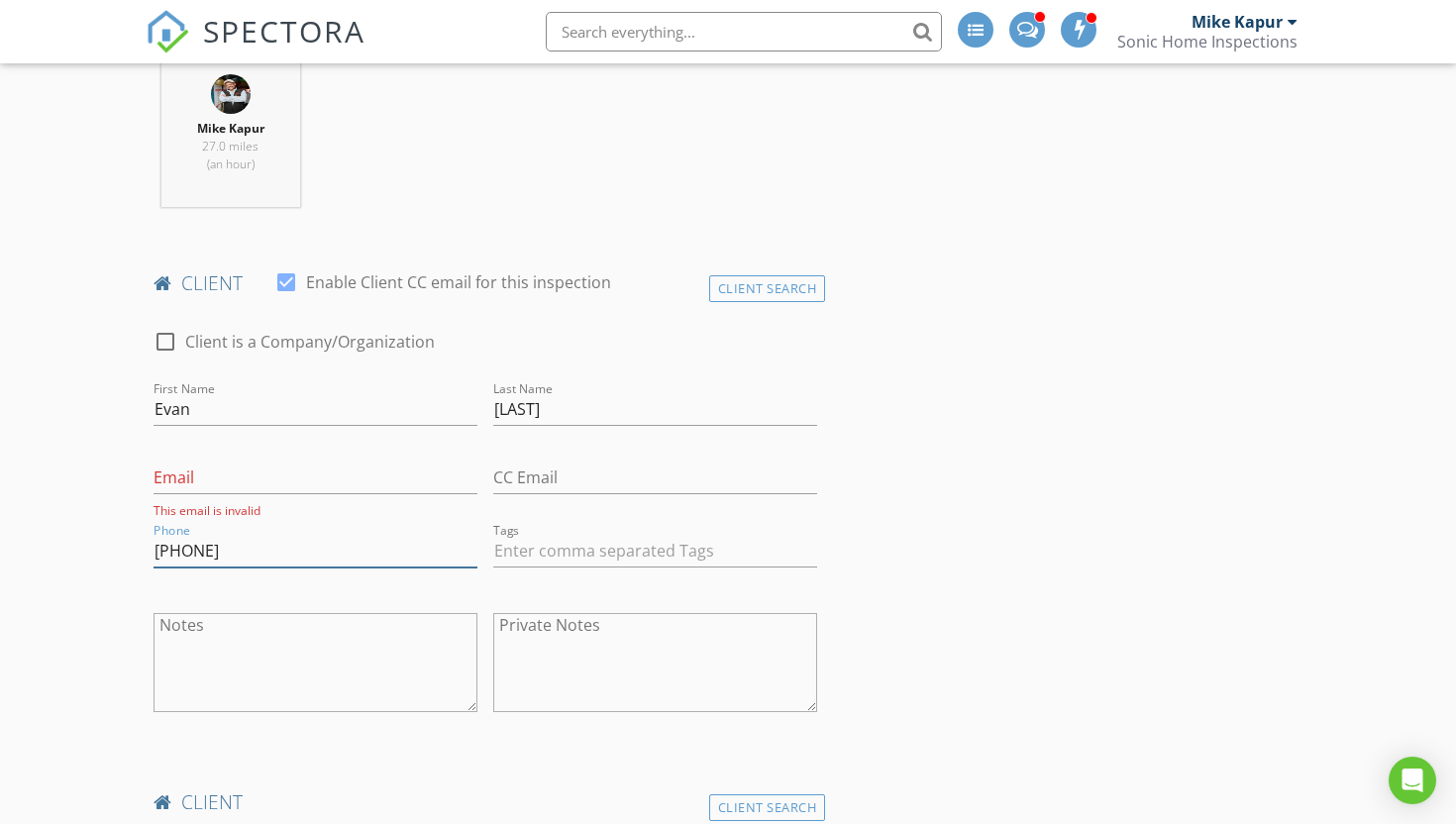 type on "845-380-4005" 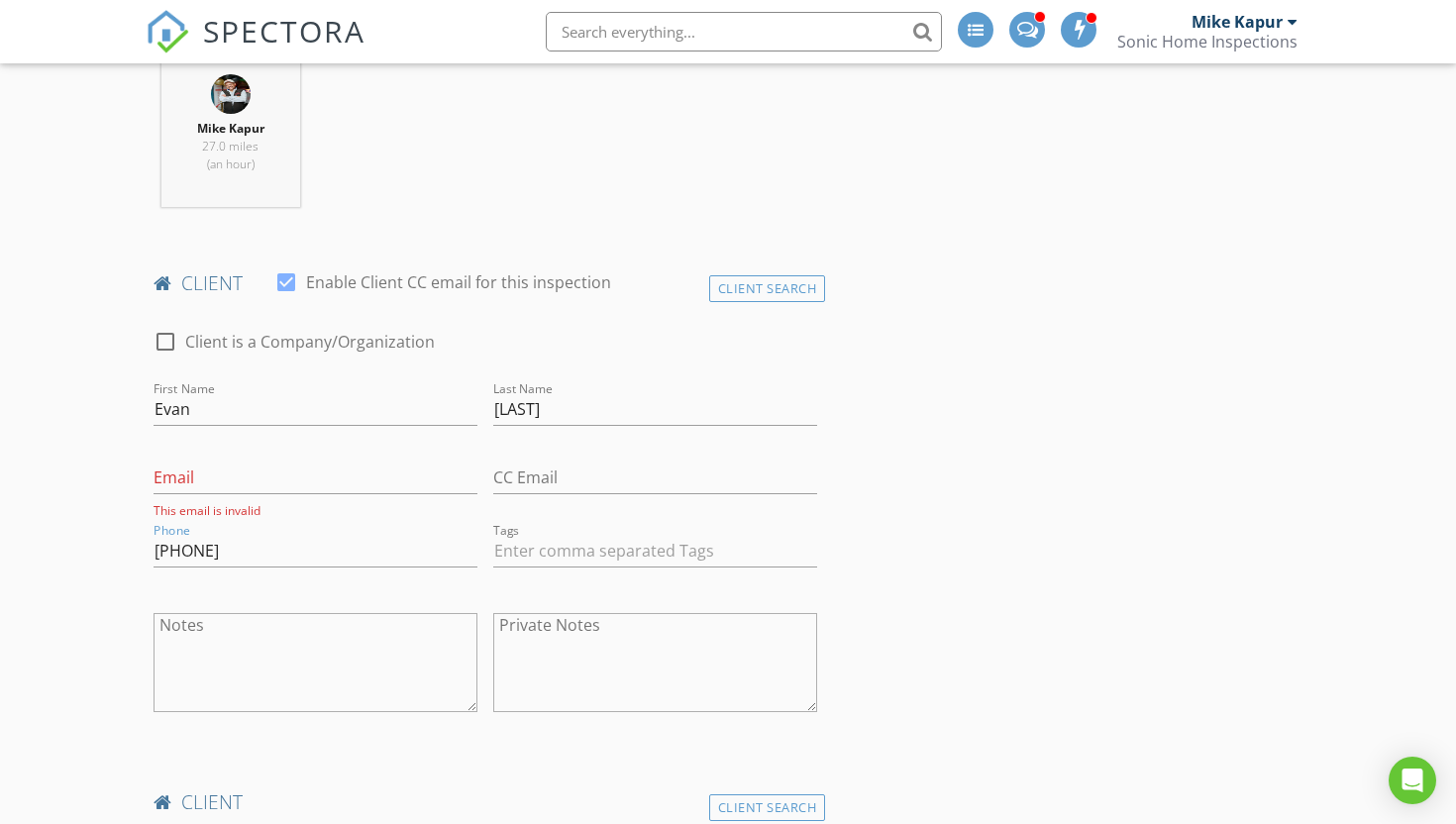 click on "INSPECTOR(S)
check_box   Mike Kapur   PRIMARY   Mike Kapur arrow_drop_down   check_box_outline_blank Mike Kapur specifically requested
Date/Time
08/02/2025 8:00 AM
Location
Address Search       Address 22 Gardiner St   Unit   City Darien   State CT   Zip 06820   County Western Connecticut Planning Region     Square Feet 5025   Year Built 2015   Foundation arrow_drop_down     Mike Kapur     27.0 miles     (an hour)
client
check_box Enable Client CC email for this inspection   Client Search     check_box_outline_blank Client is a Company/Organization     First Name Evan   Last Name Algier   Email This email is invalid   CC Email   Phone 845-380-4005         Tags         Notes   Private Notes
client
Client Search     check_box_outline_blank Client is a Company/Organization     First Name Julie   Last Name Algier   Email" at bounding box center (728, 1507) 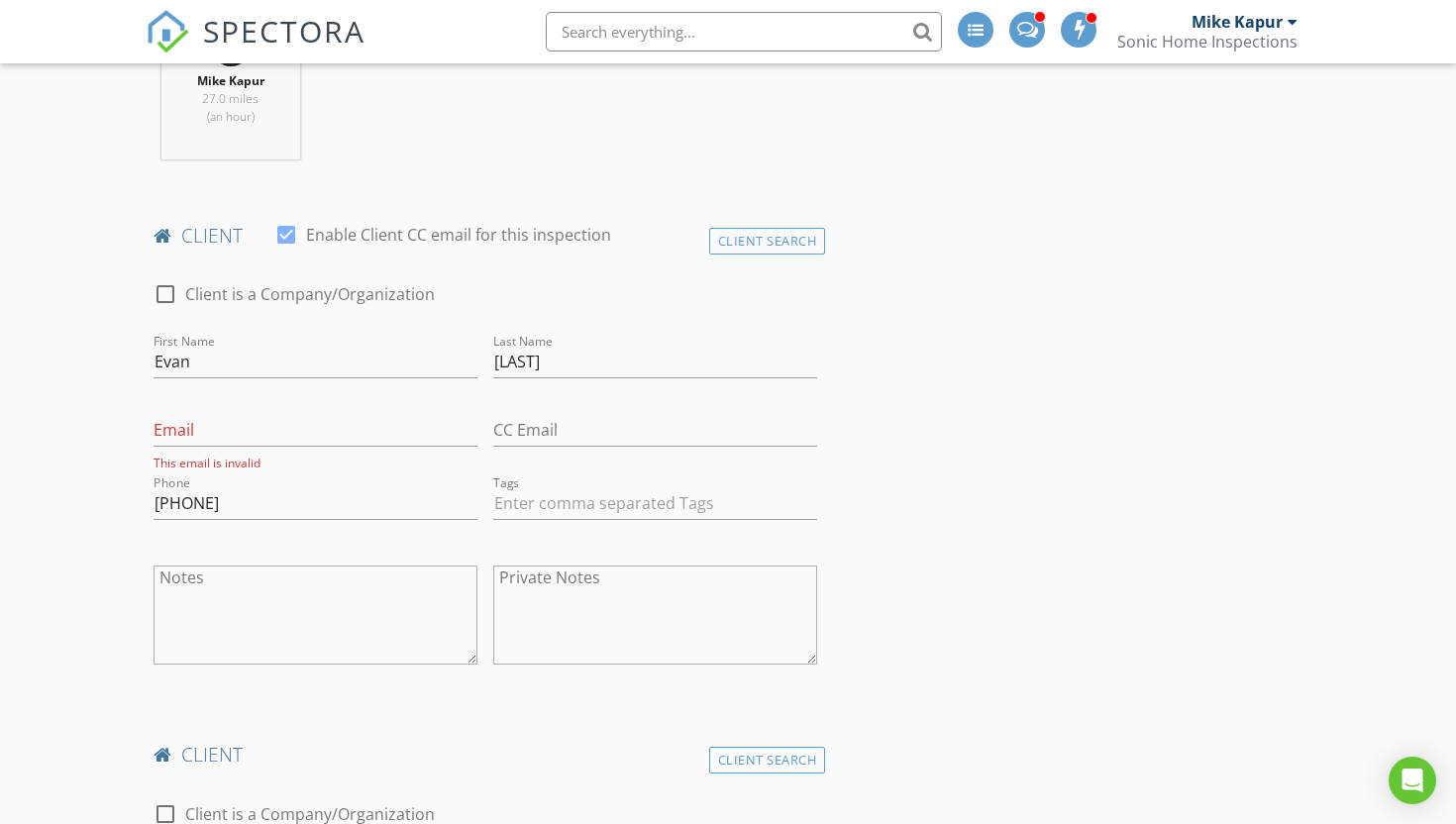 scroll, scrollTop: 877, scrollLeft: 0, axis: vertical 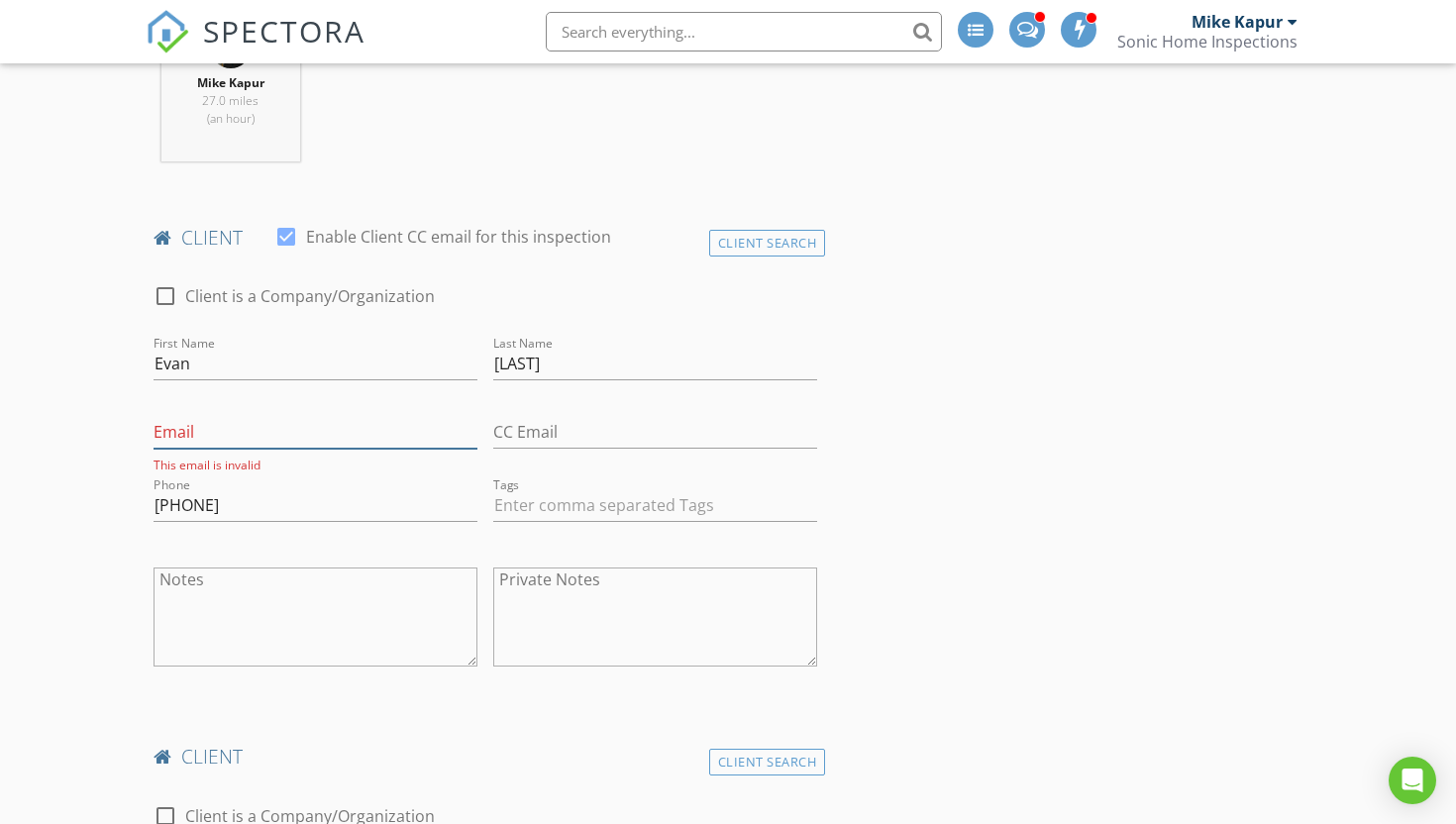 click on "Email" at bounding box center (315, 432) 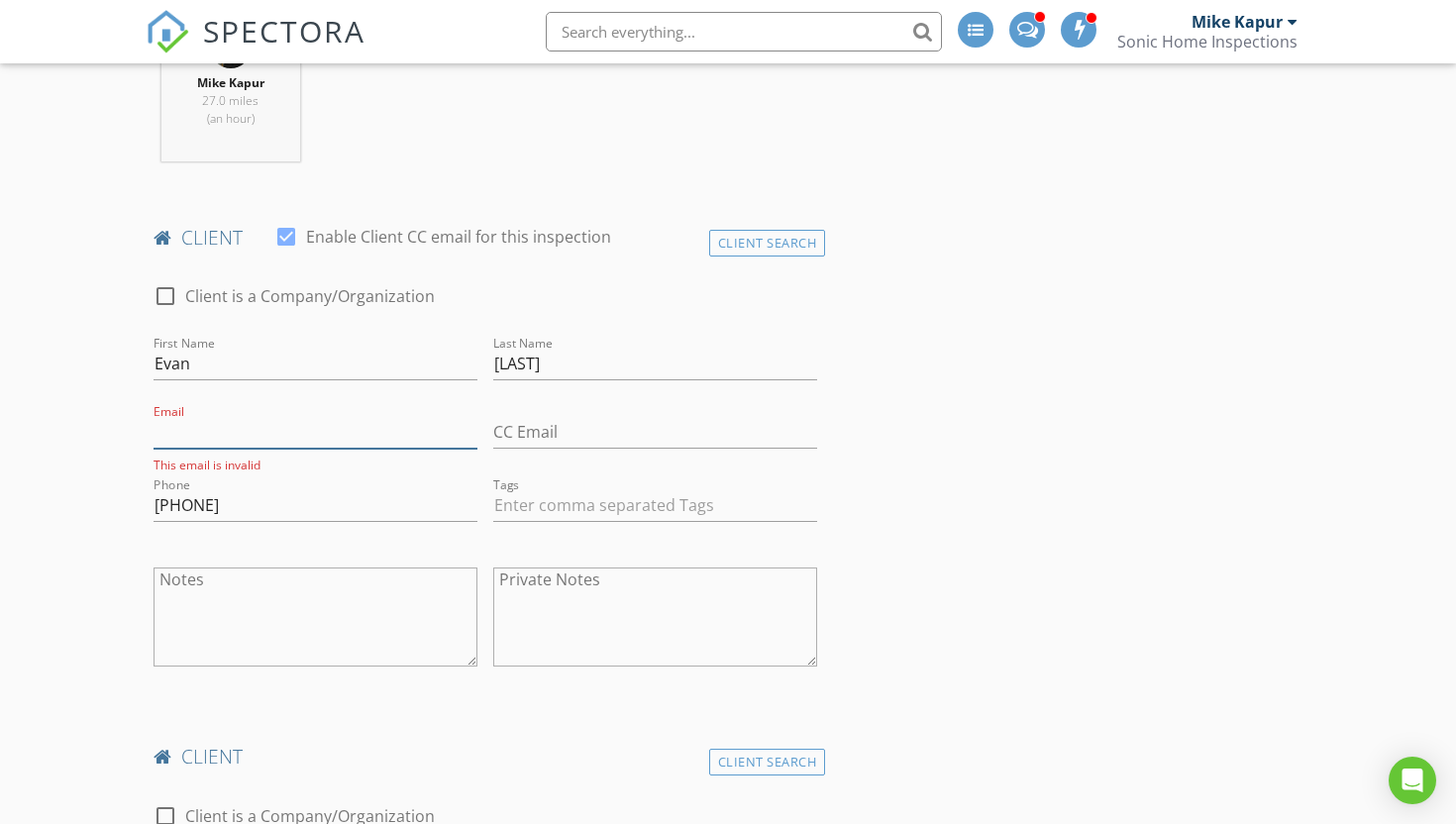 paste on "evan.algier@gmail.com" 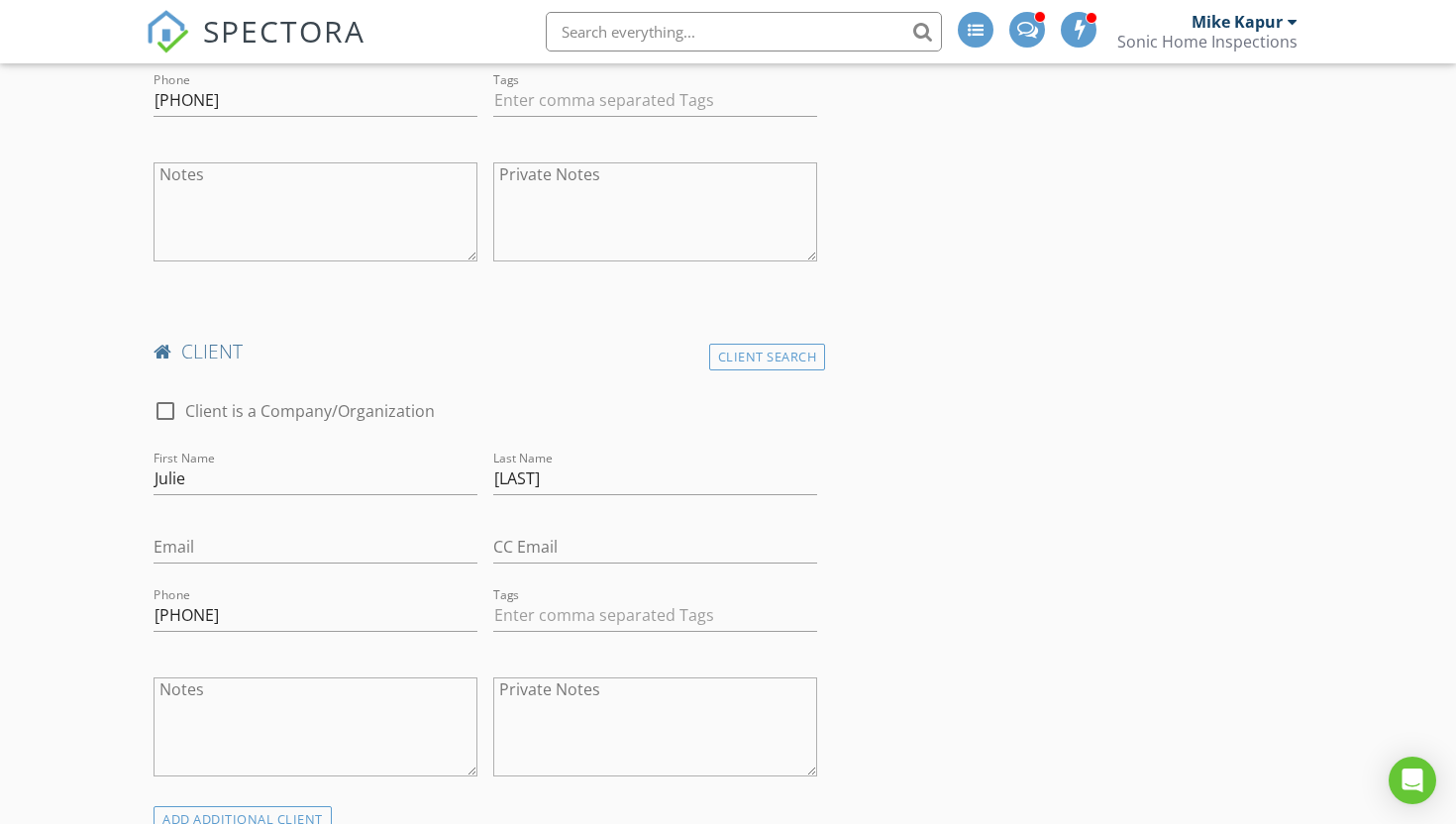 scroll, scrollTop: 1303, scrollLeft: 0, axis: vertical 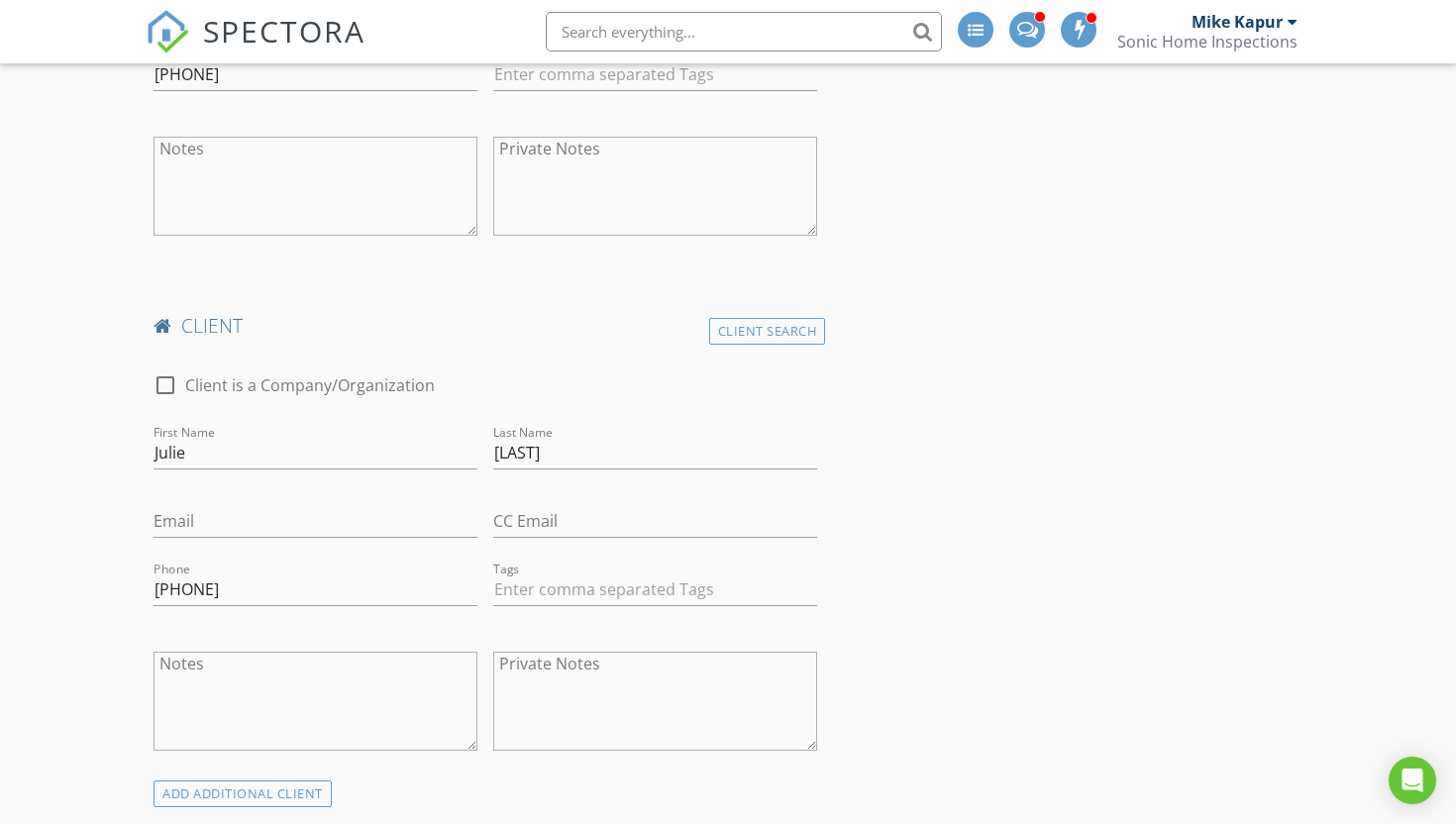 type on "evan.algier@gmail.com" 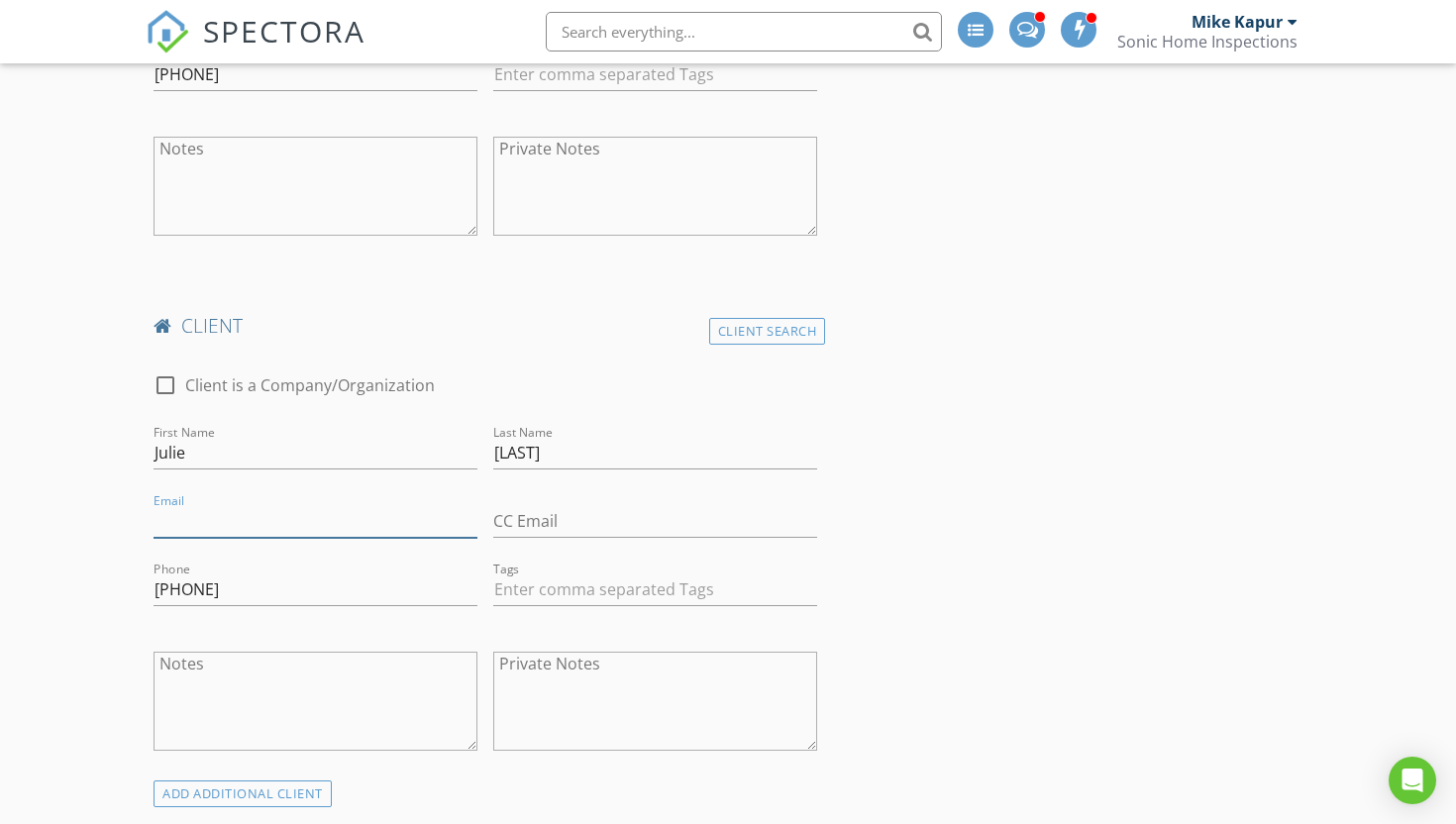 click on "Email" at bounding box center (315, 521) 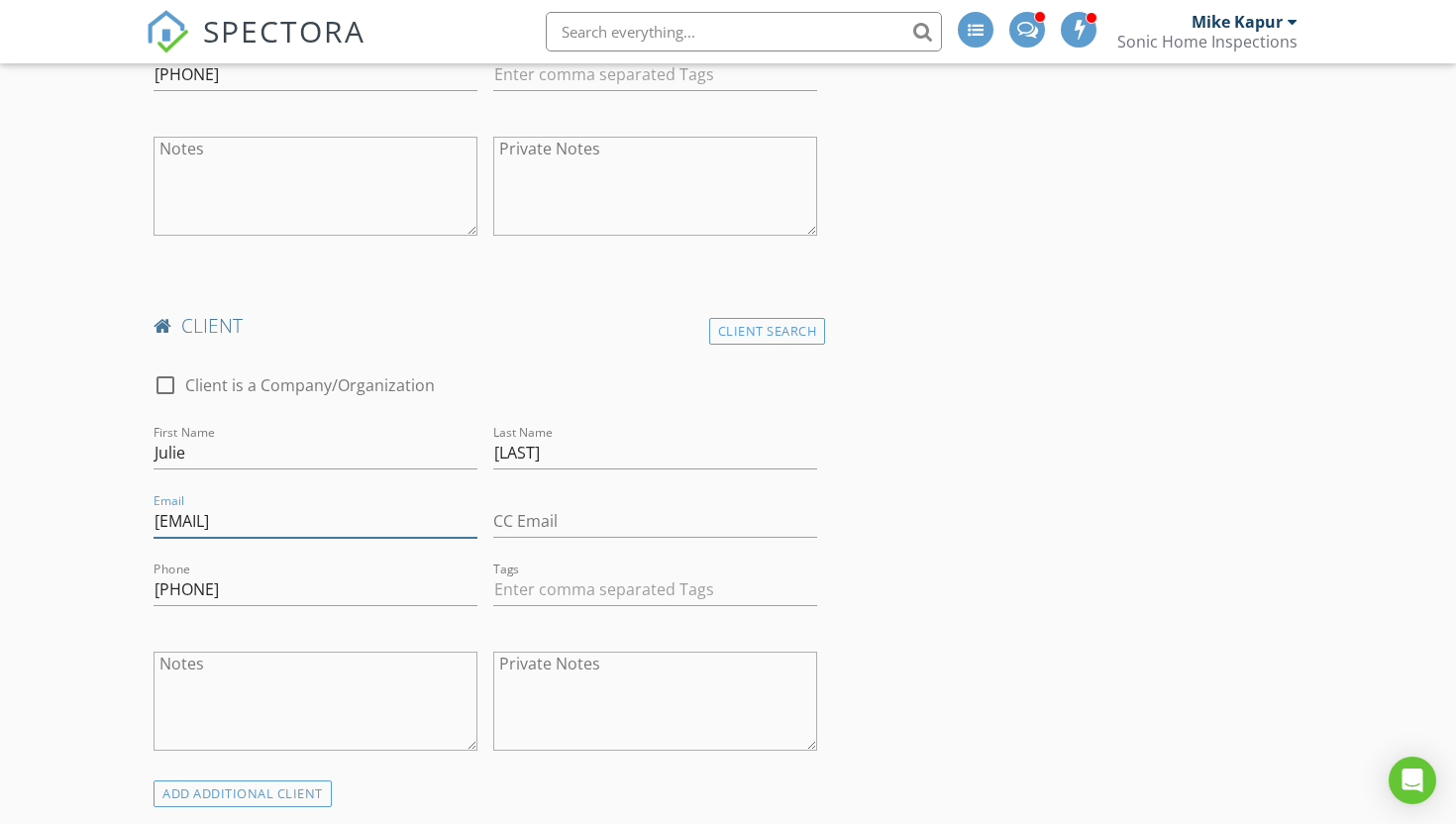 type on "julesavellino@gmail.com" 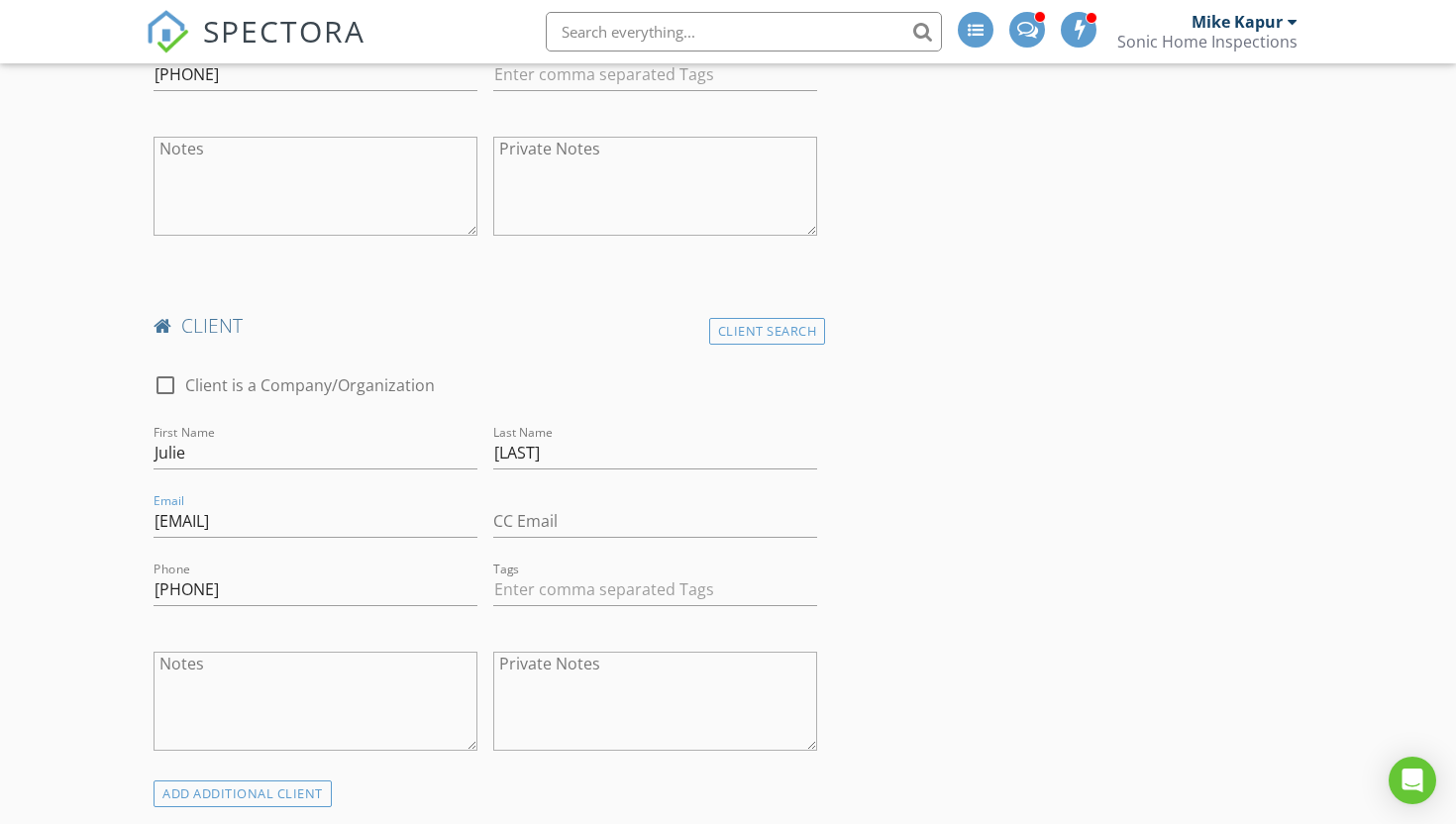 click on "INSPECTOR(S)
check_box   Mike Kapur   PRIMARY   Mike Kapur arrow_drop_down   check_box_outline_blank Mike Kapur specifically requested
Date/Time
08/02/2025 8:00 AM
Location
Address Search       Address 22 Gardiner St   Unit   City Darien   State CT   Zip 06820   County Western Connecticut Planning Region     Square Feet 5025   Year Built 2015   Foundation arrow_drop_down     Mike Kapur     27.0 miles     (an hour)
client
check_box Enable Client CC email for this inspection   Client Search     check_box_outline_blank Client is a Company/Organization     First Name Evan   Last Name Algier   Email evan.algier@gmail.com   CC Email   Phone 845-380-4005         Tags         Notes   Private Notes
client
Client Search     check_box_outline_blank Client is a Company/Organization     First Name Julie   Last Name Algier   Email" at bounding box center (728, 1033) 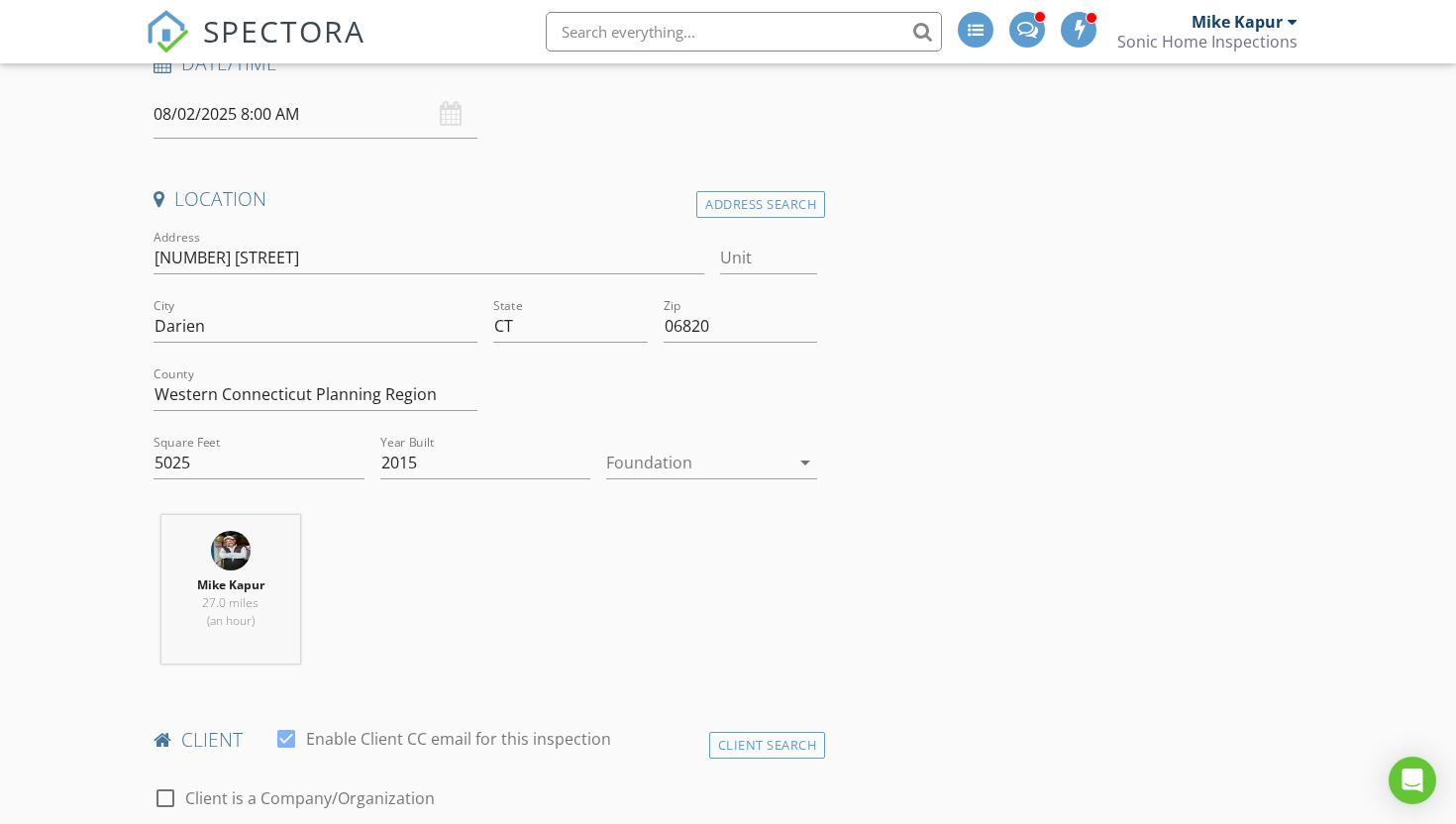 scroll, scrollTop: 379, scrollLeft: 0, axis: vertical 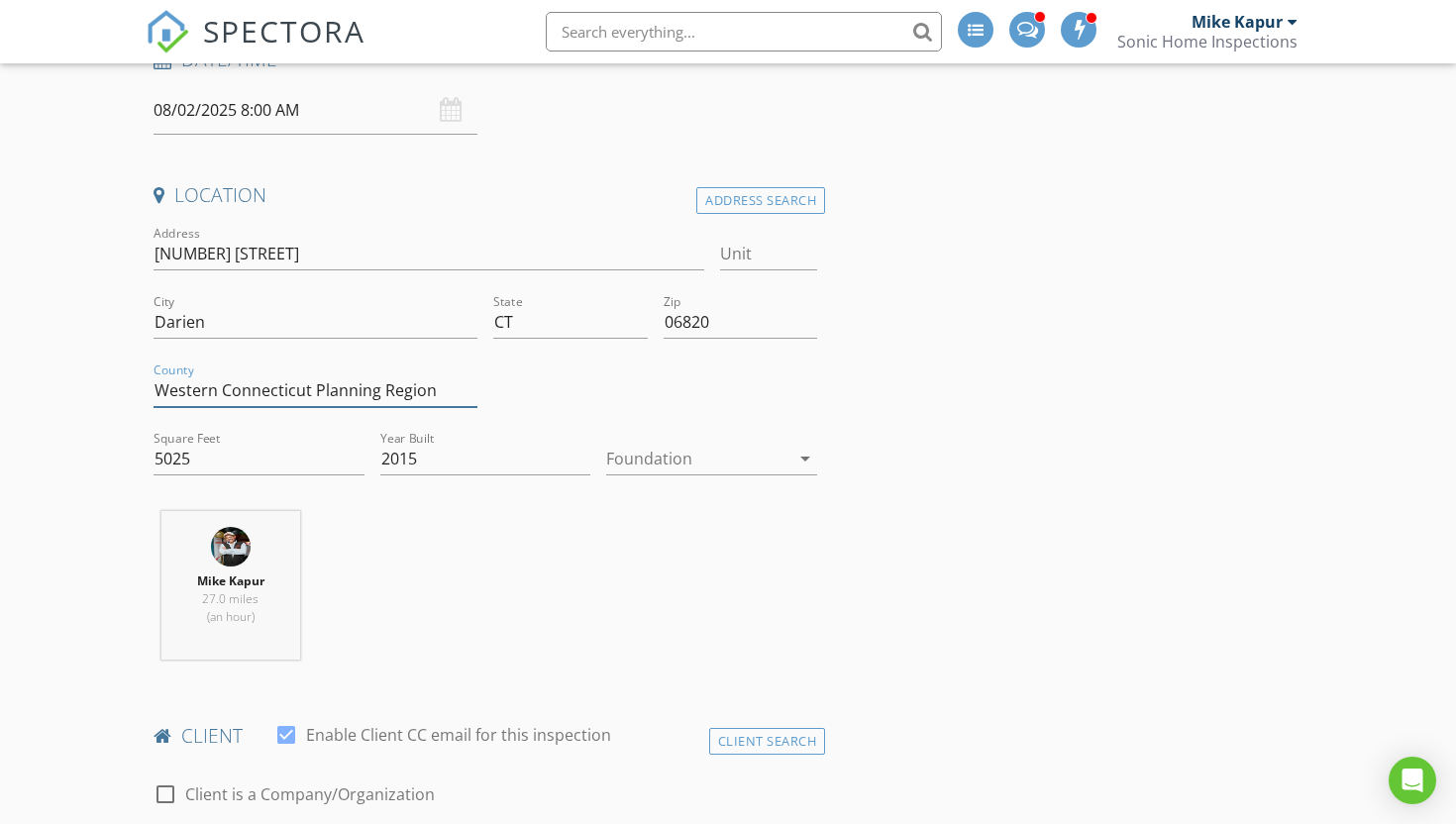 drag, startPoint x: 435, startPoint y: 368, endPoint x: 250, endPoint y: 359, distance: 185.21879 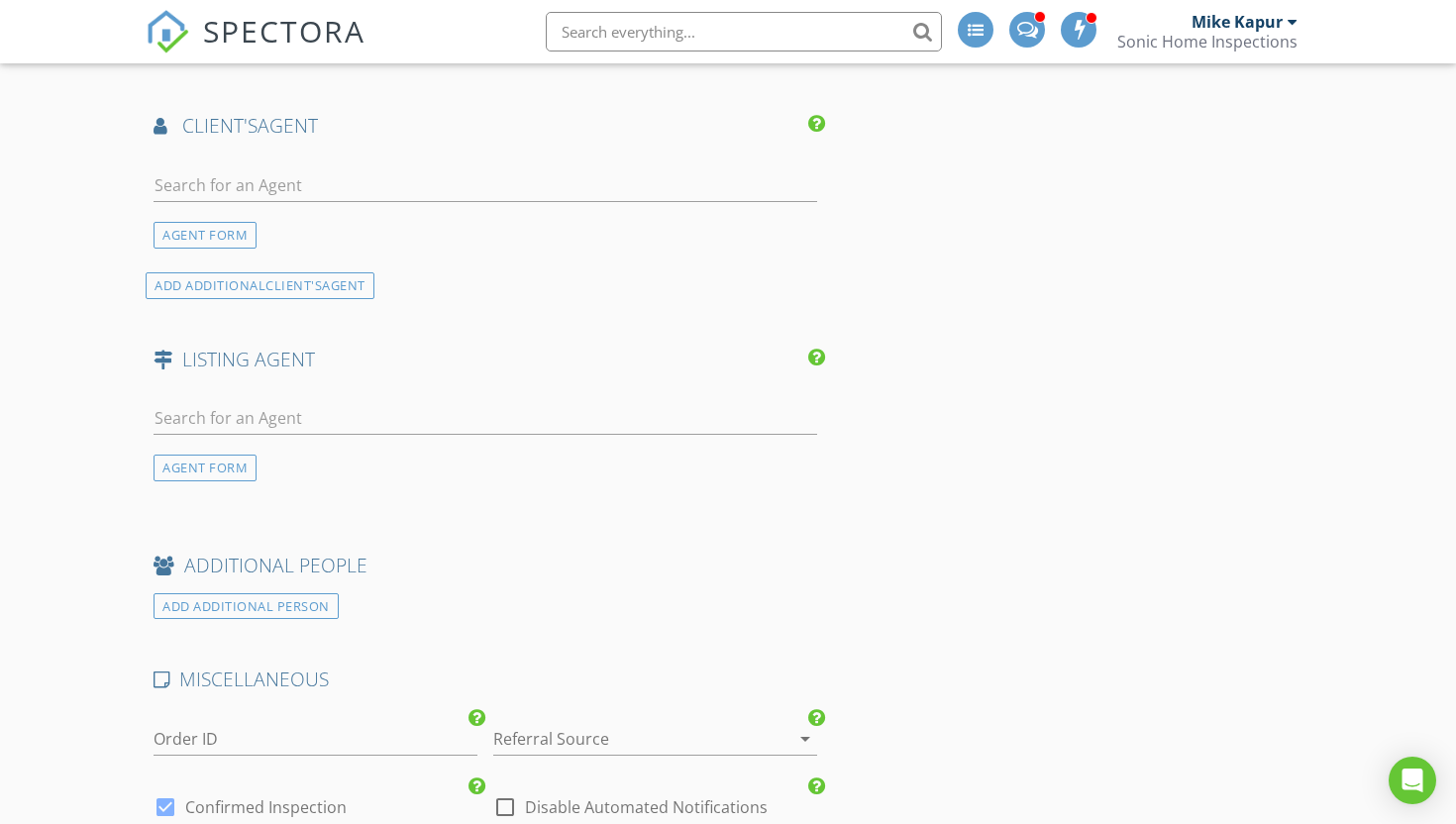 scroll, scrollTop: 2830, scrollLeft: 0, axis: vertical 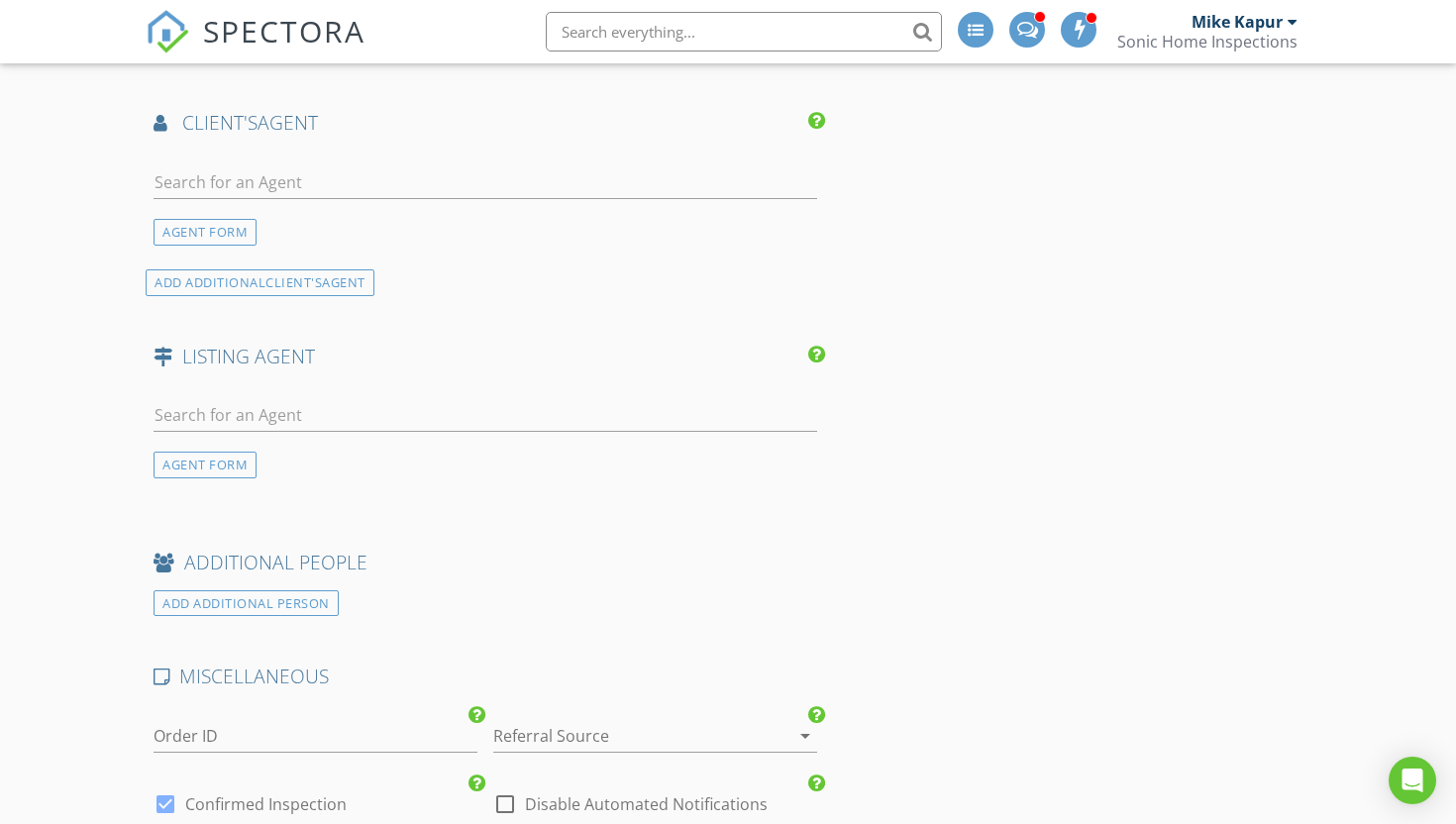 type 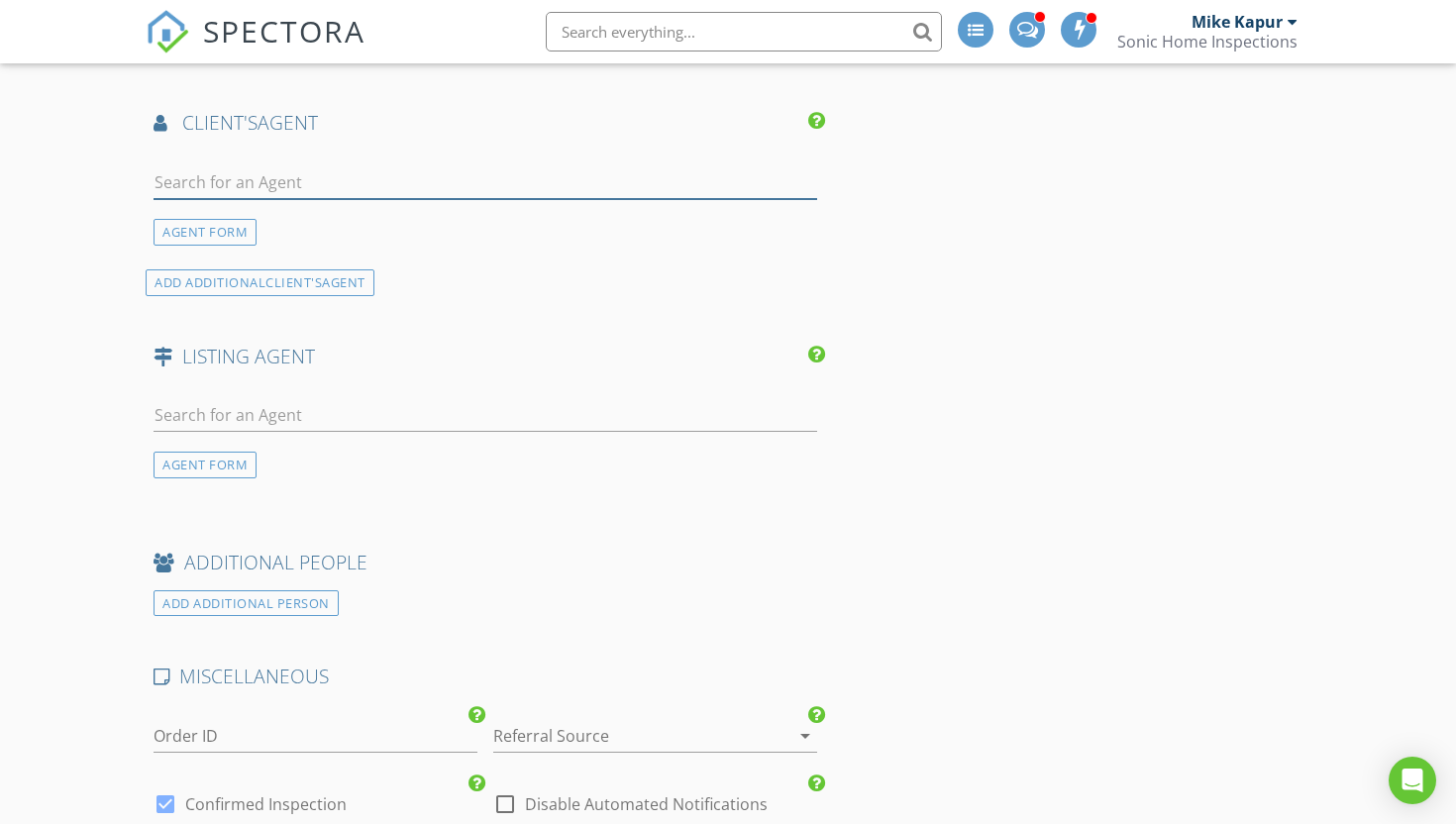 click at bounding box center (485, 182) 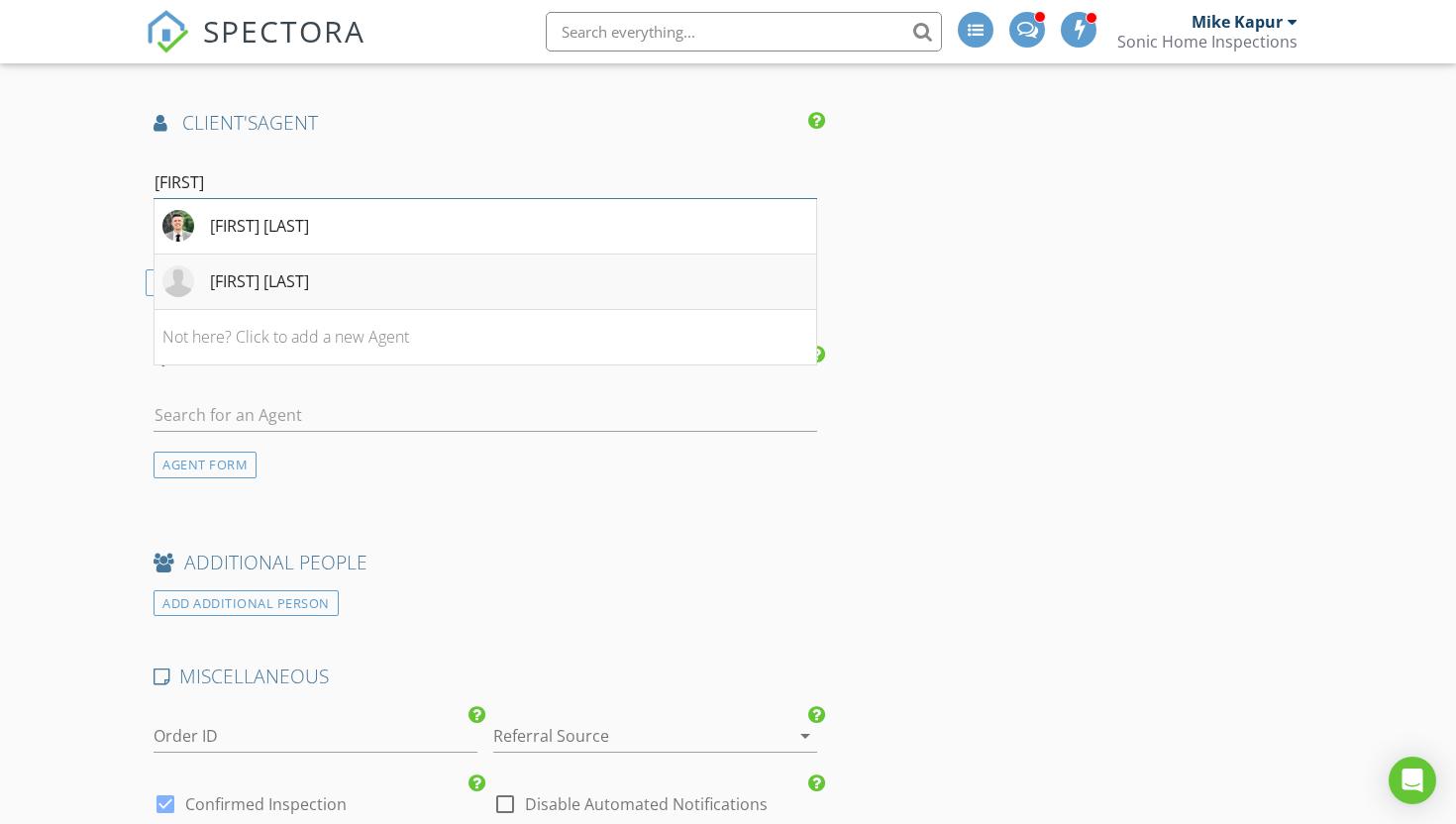 type on "Luke" 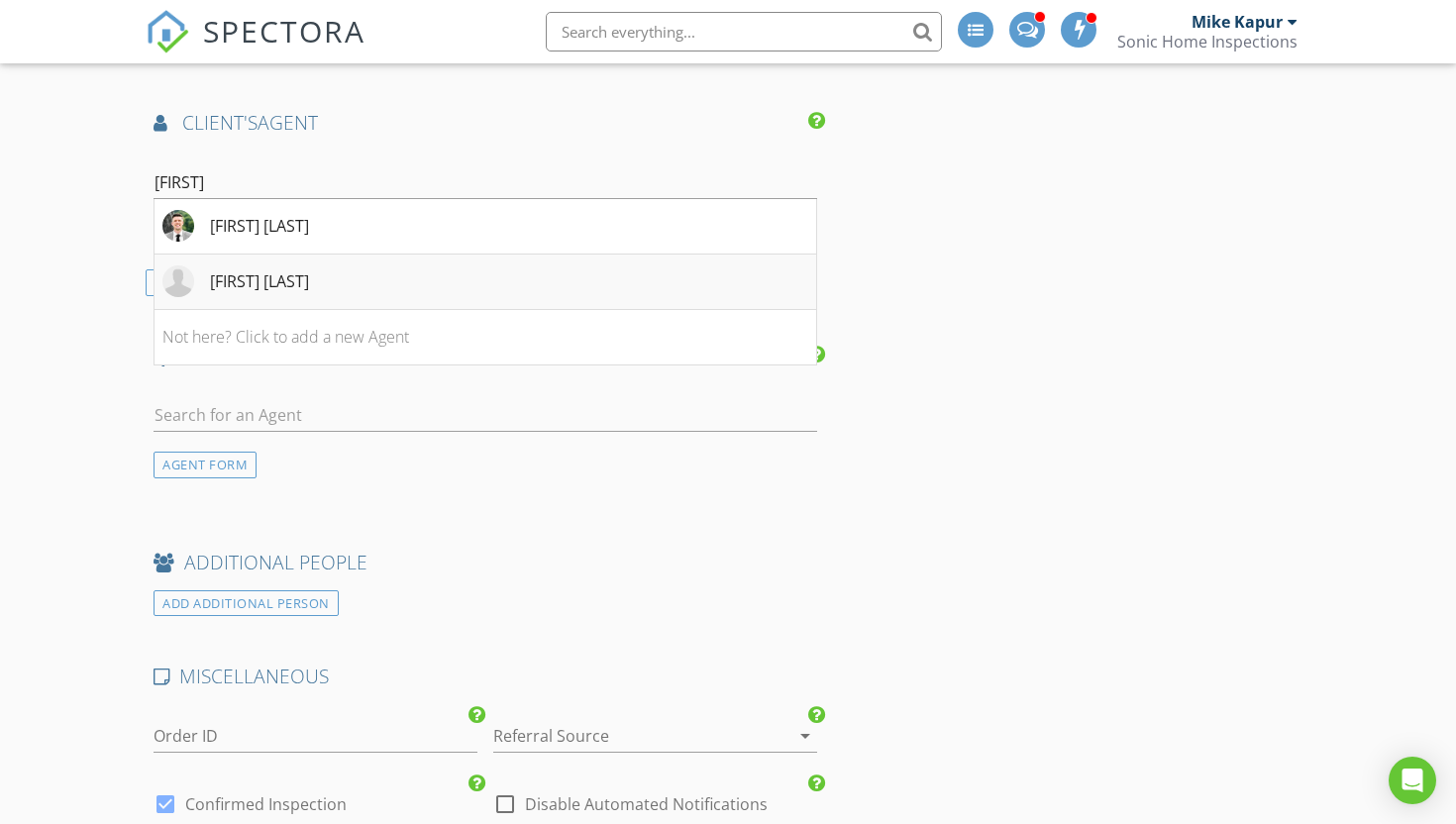 click on "[FIRST] [LAST]" at bounding box center (260, 281) 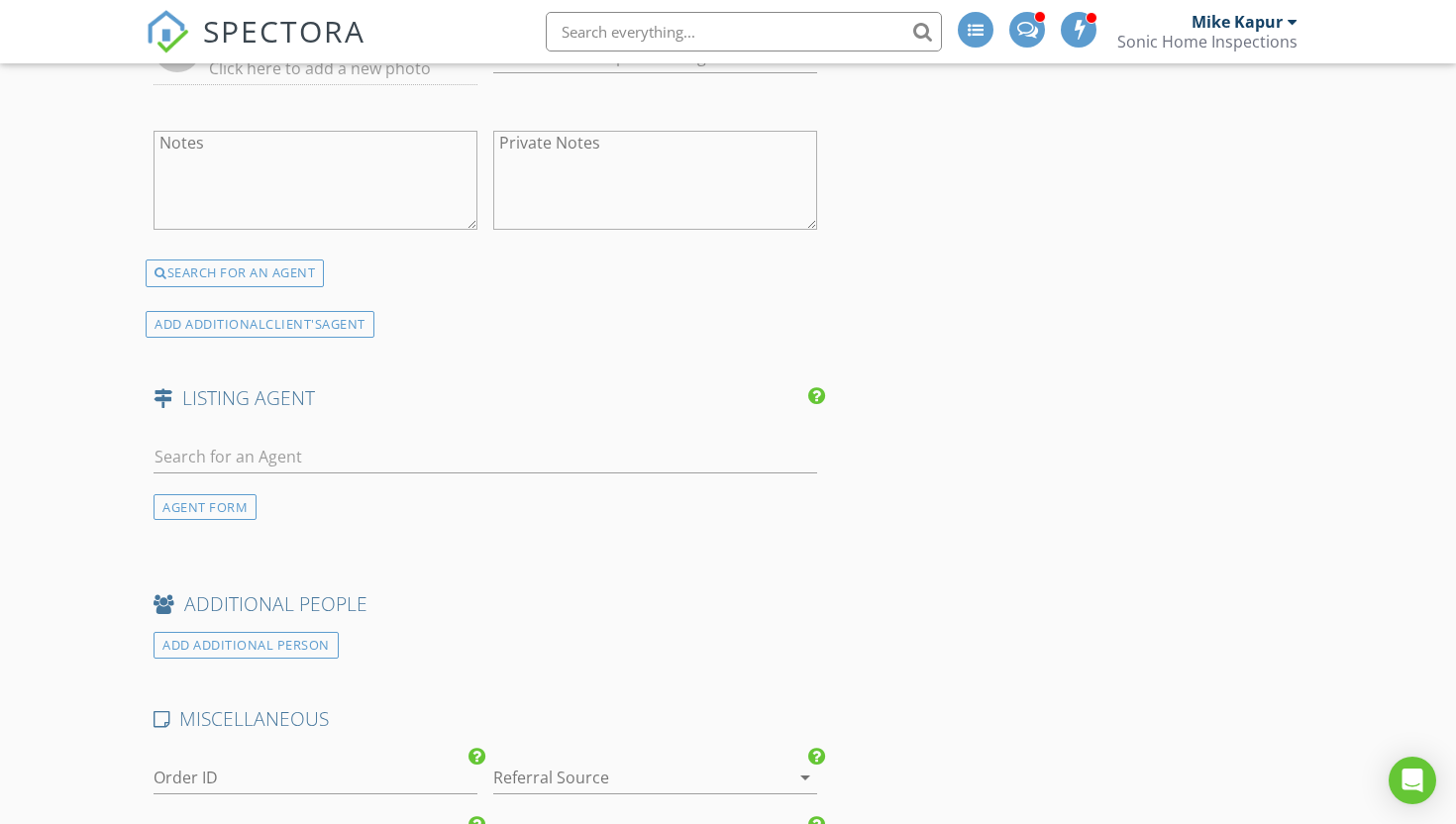 scroll, scrollTop: 3165, scrollLeft: 0, axis: vertical 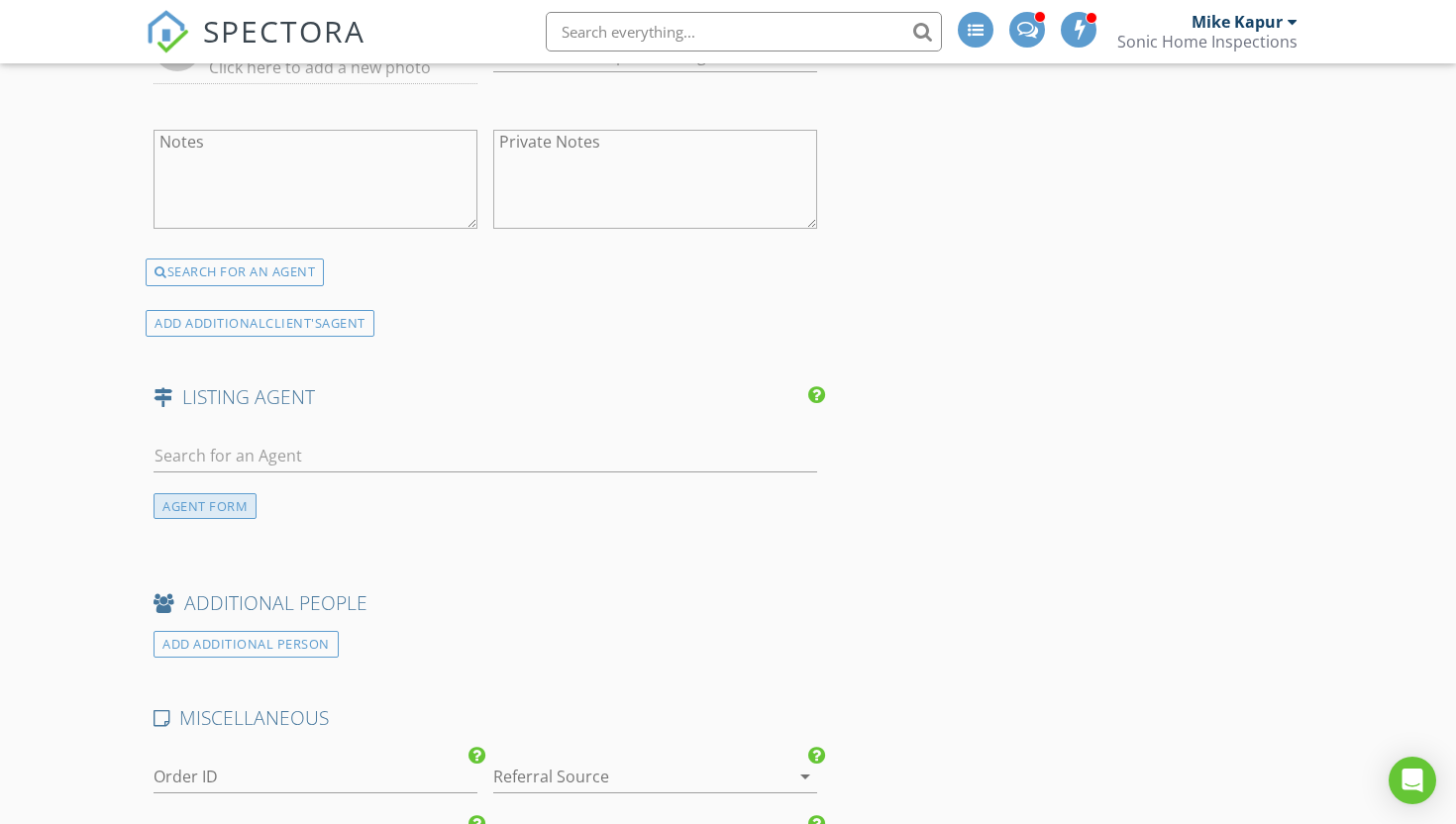 click on "AGENT FORM" at bounding box center [205, 506] 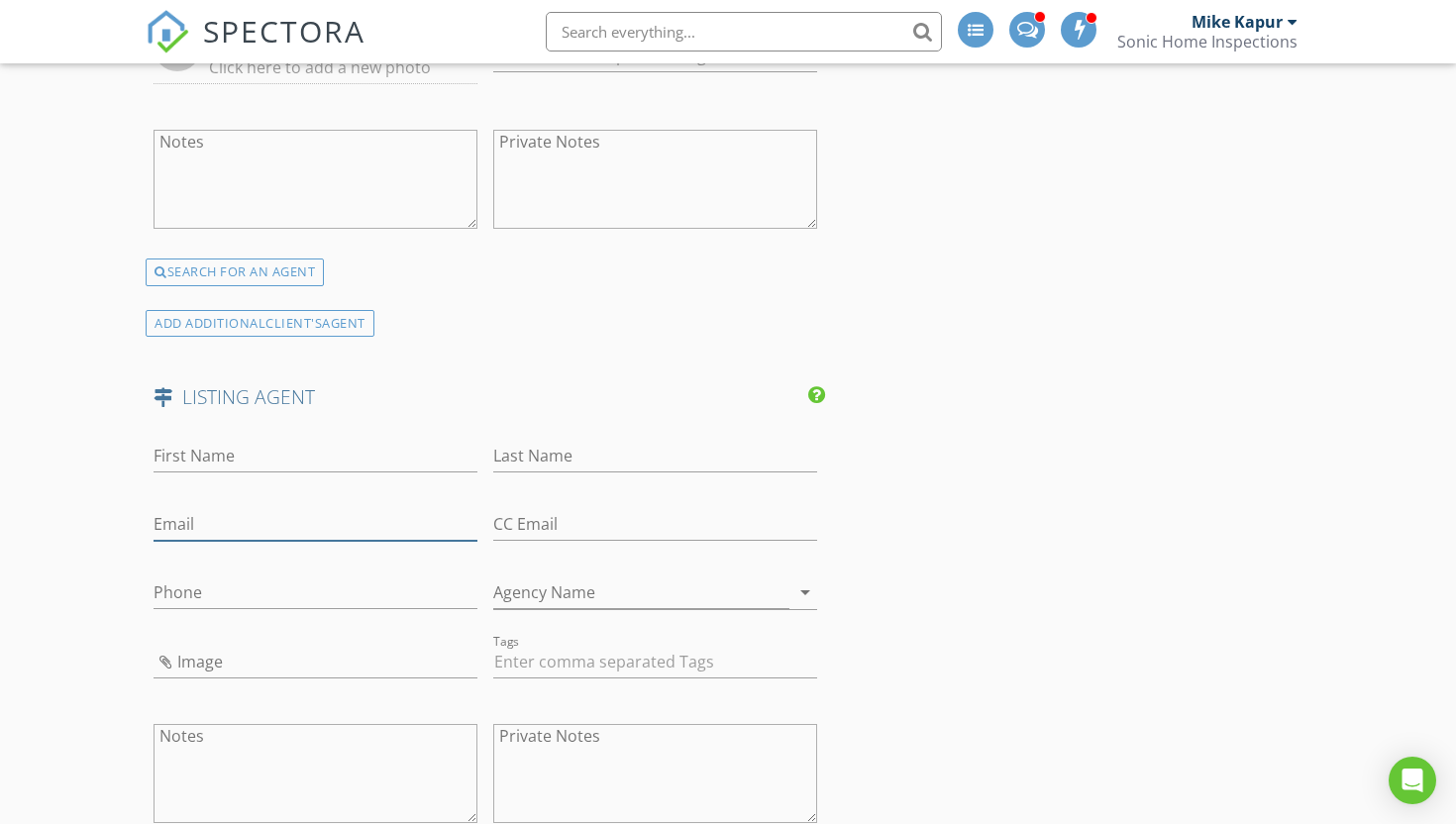 click on "Email" at bounding box center (315, 524) 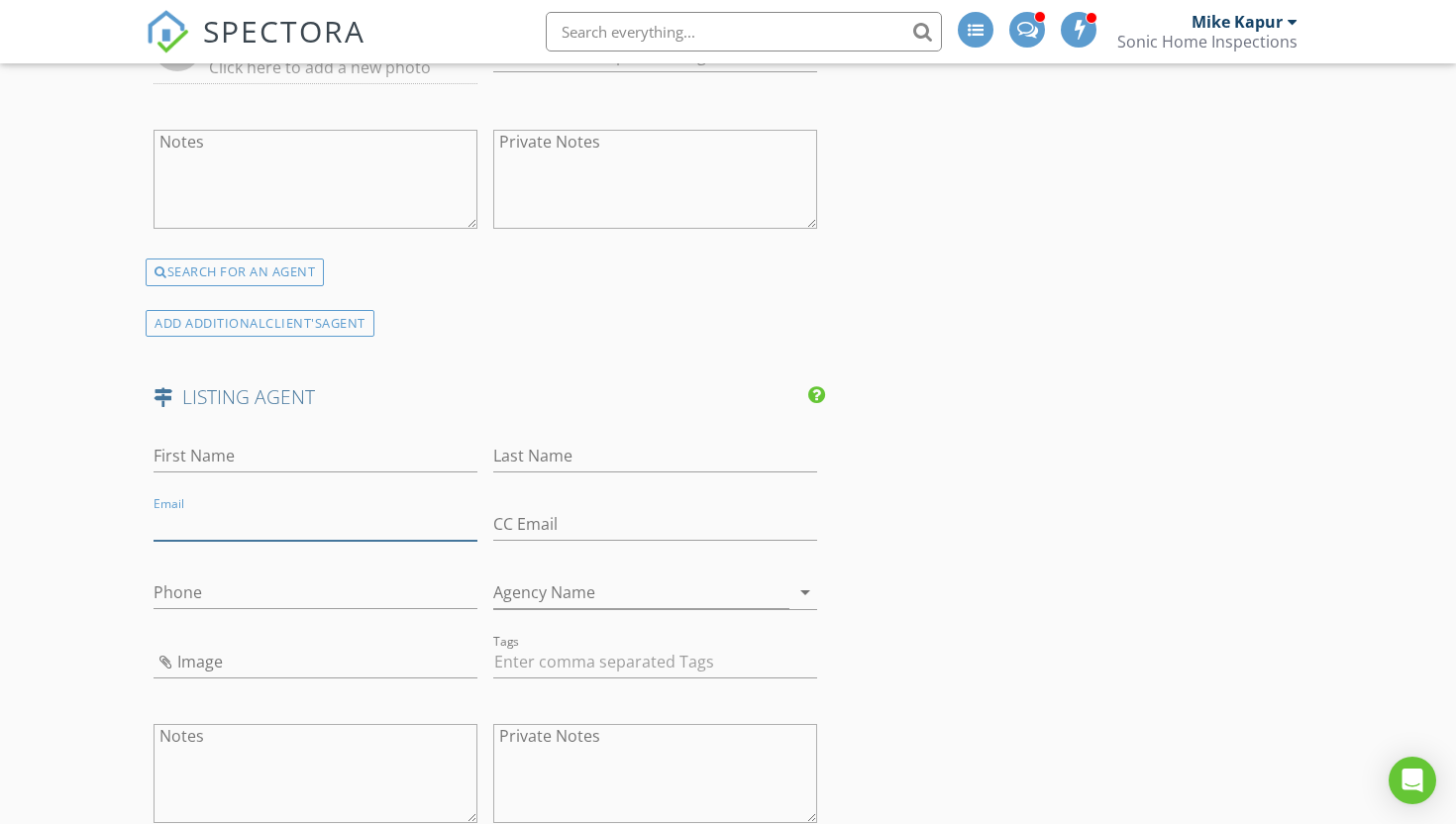 paste on "khyde@wpsir.com" 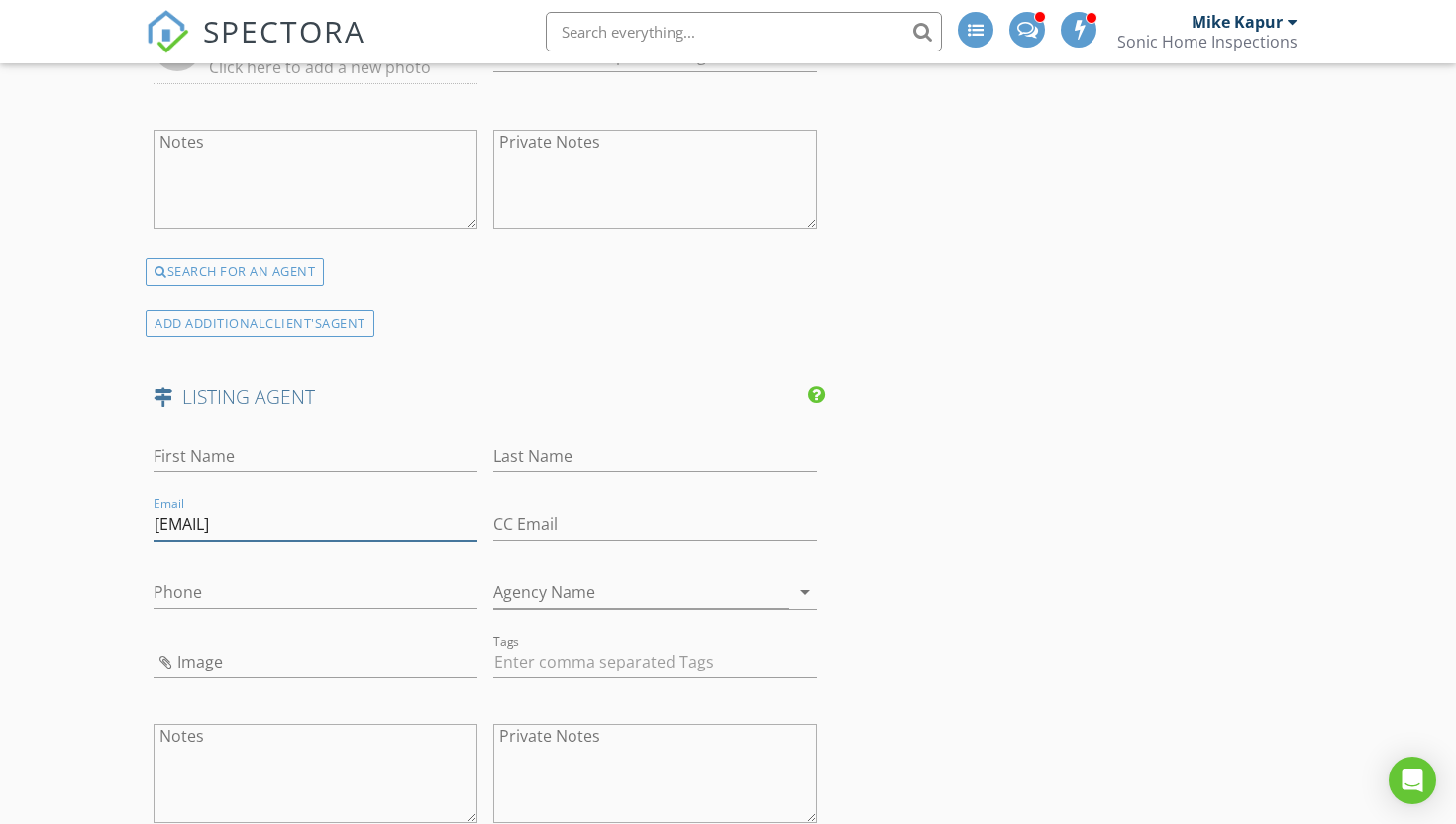 type on "khyde@wpsir.com" 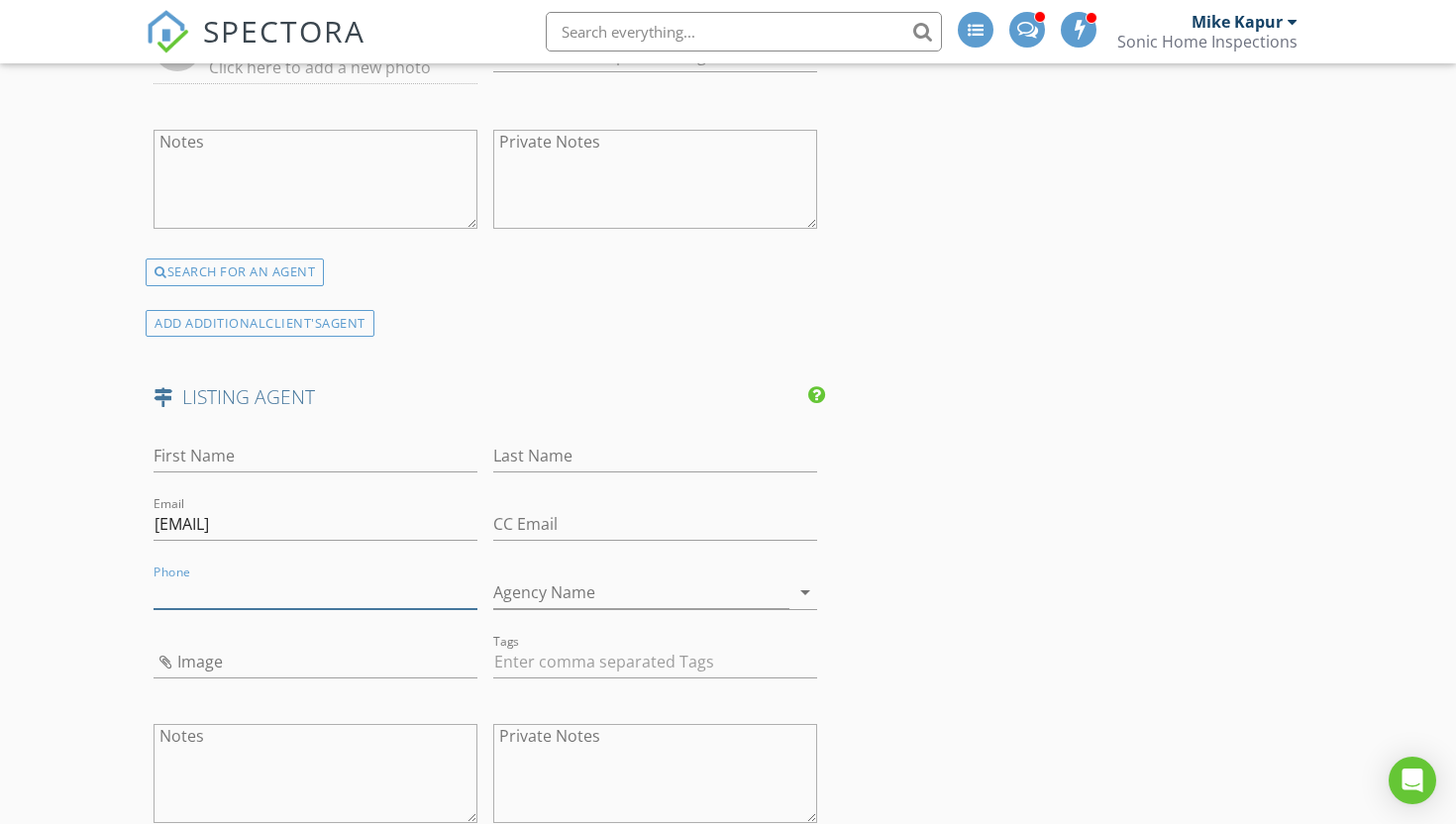 click on "Phone" at bounding box center [315, 592] 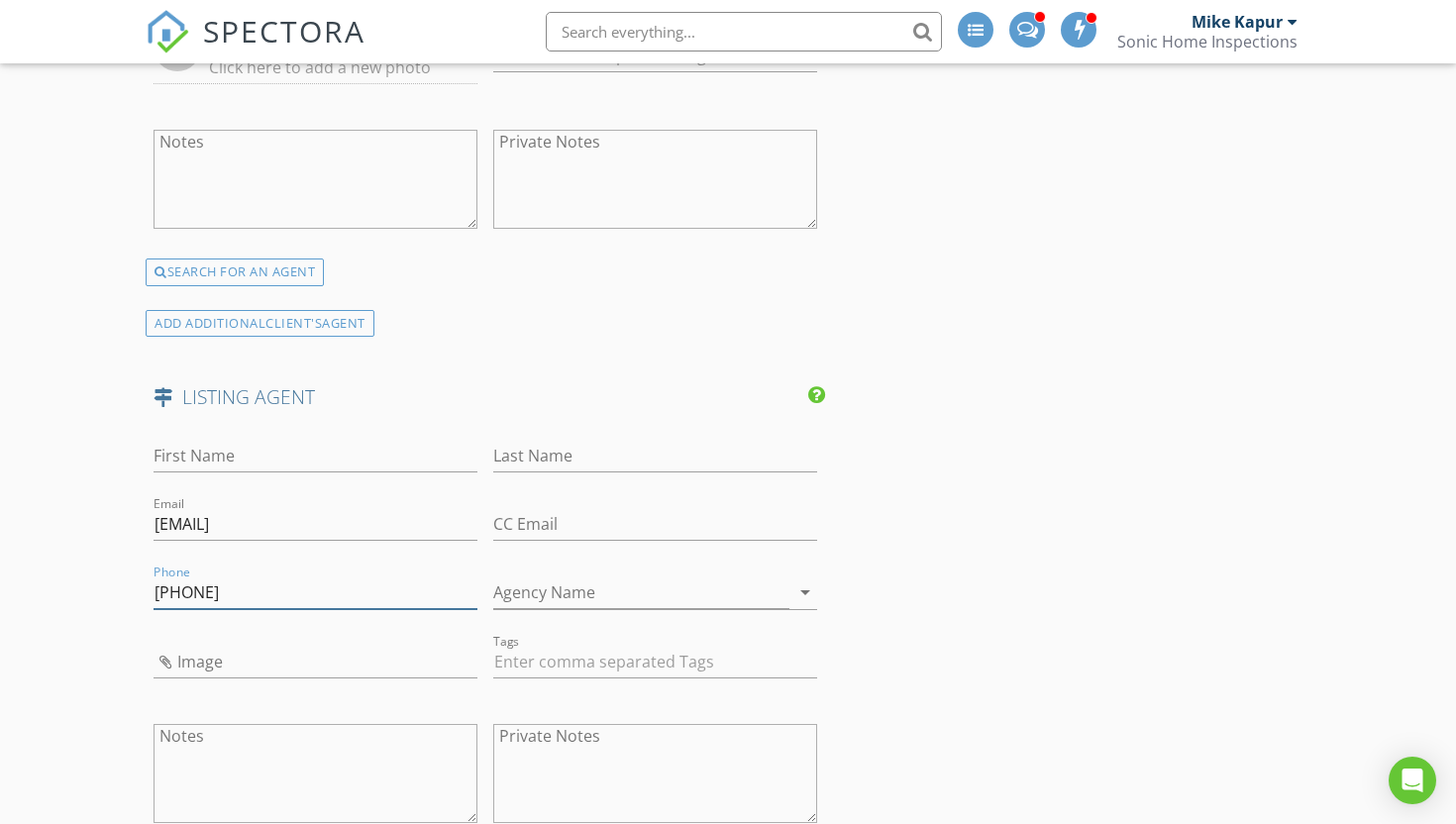 type on "203-722-6662" 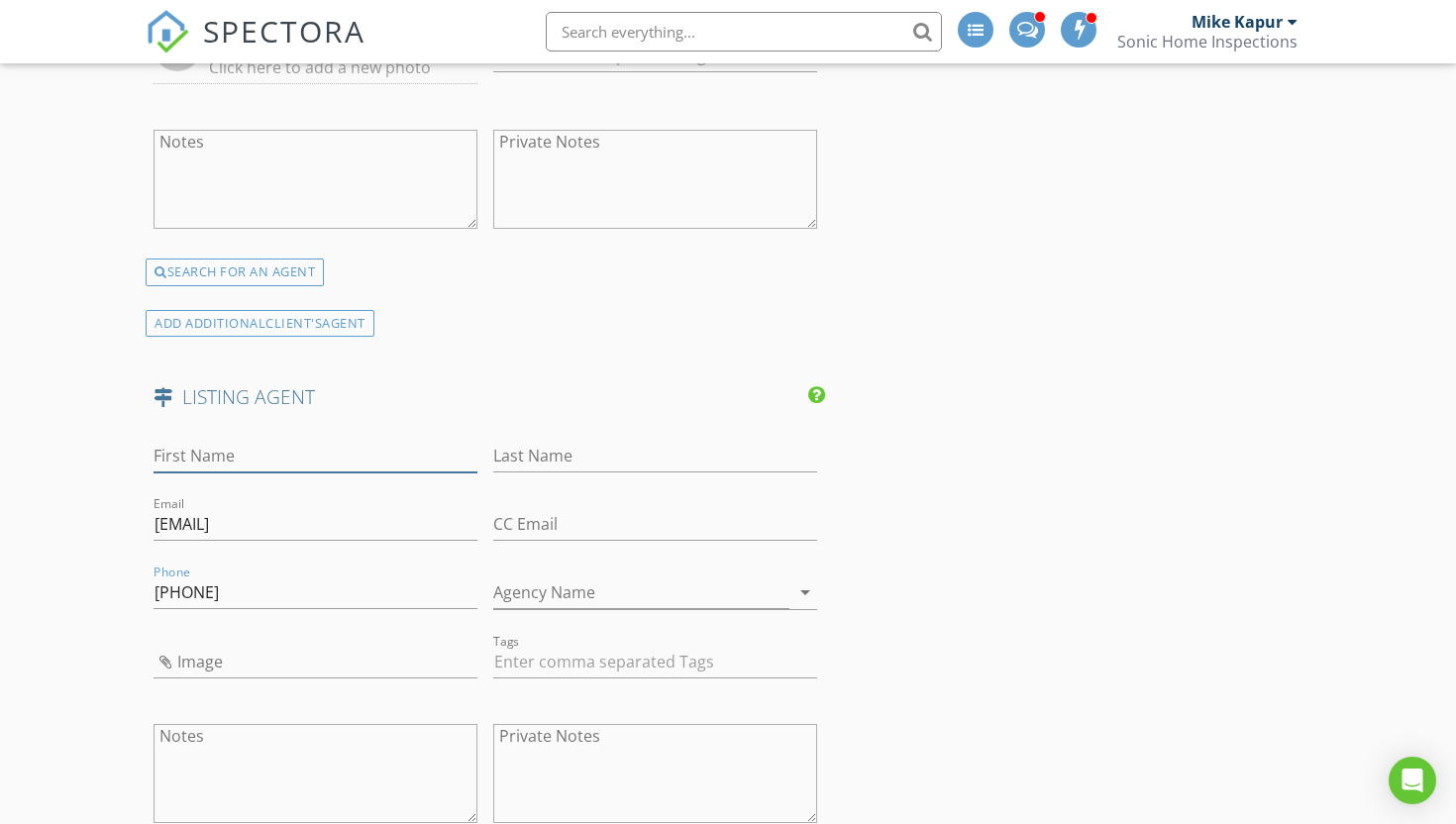 click on "First Name" at bounding box center (315, 456) 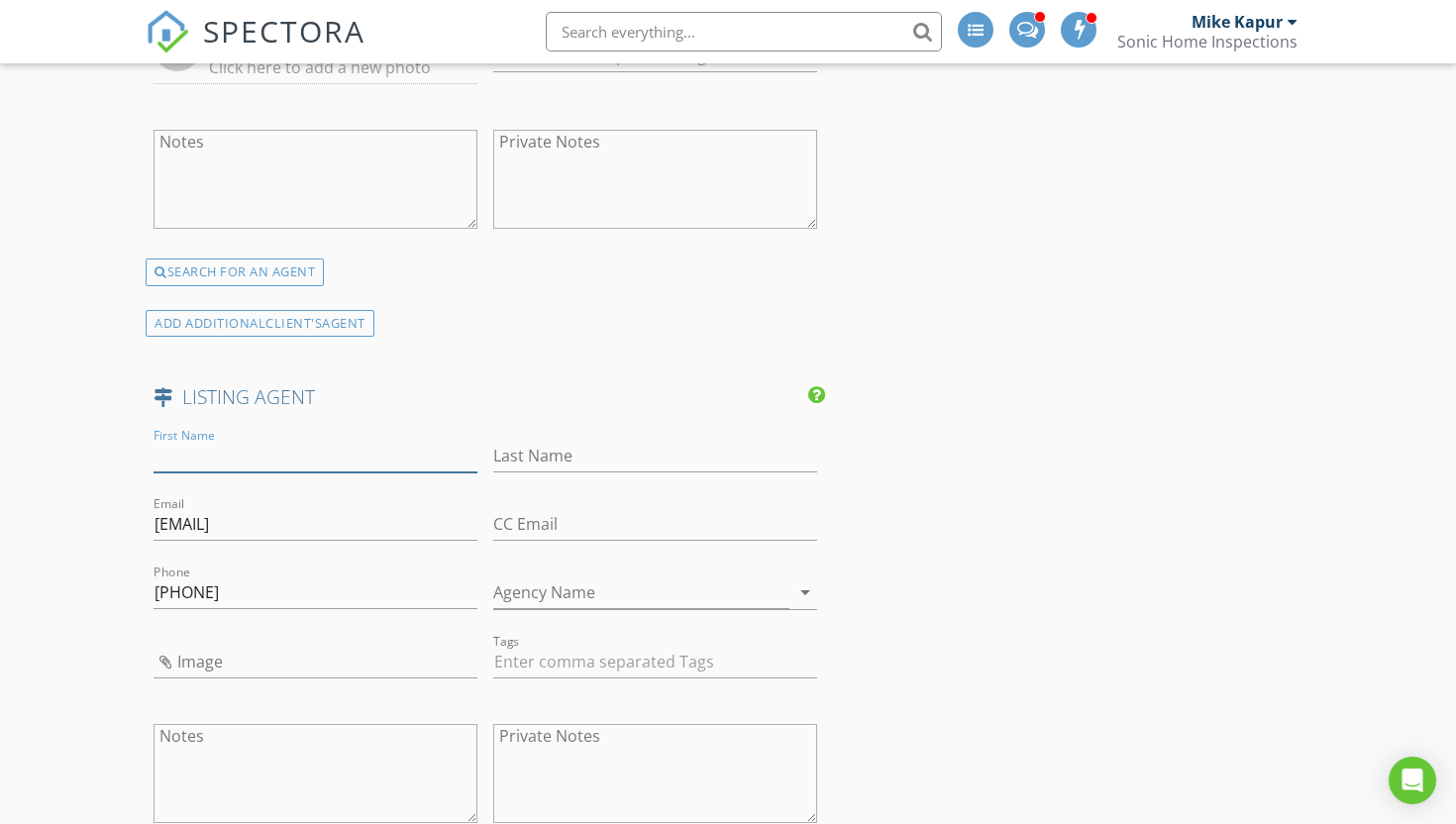 paste on "Kimberly C Hyde" 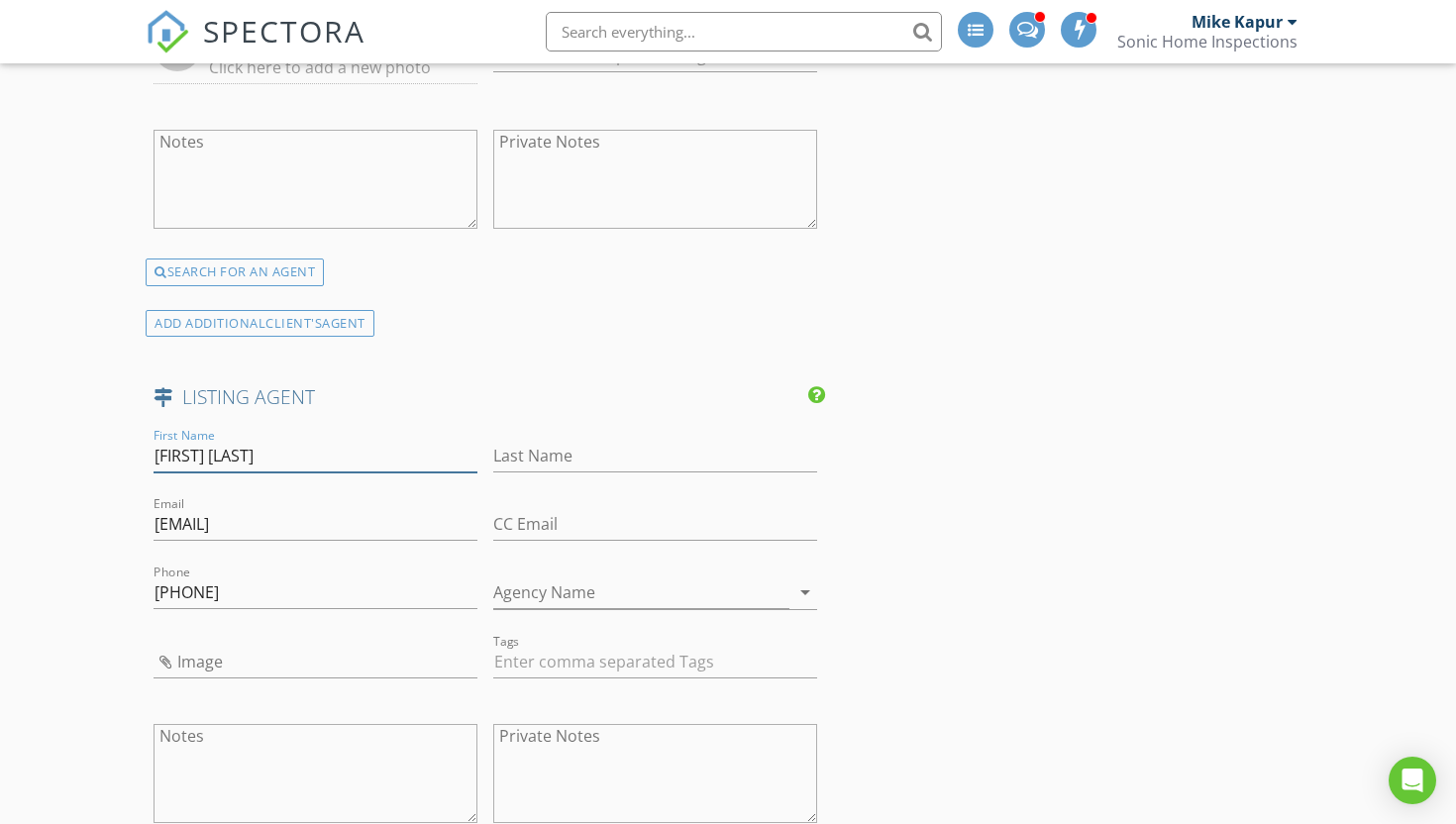 drag, startPoint x: 223, startPoint y: 433, endPoint x: 325, endPoint y: 445, distance: 102.70346 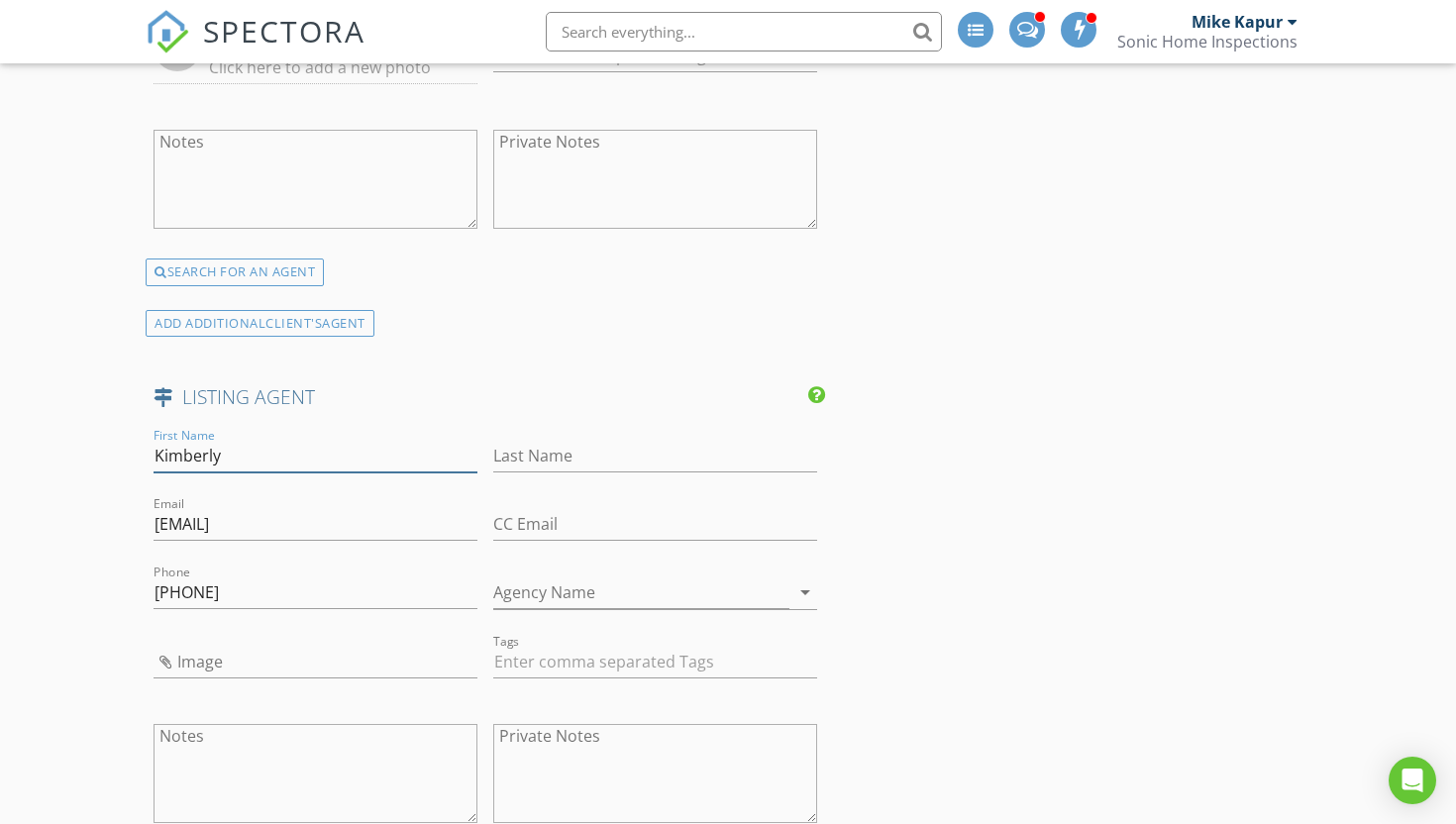 type on "Kimberly" 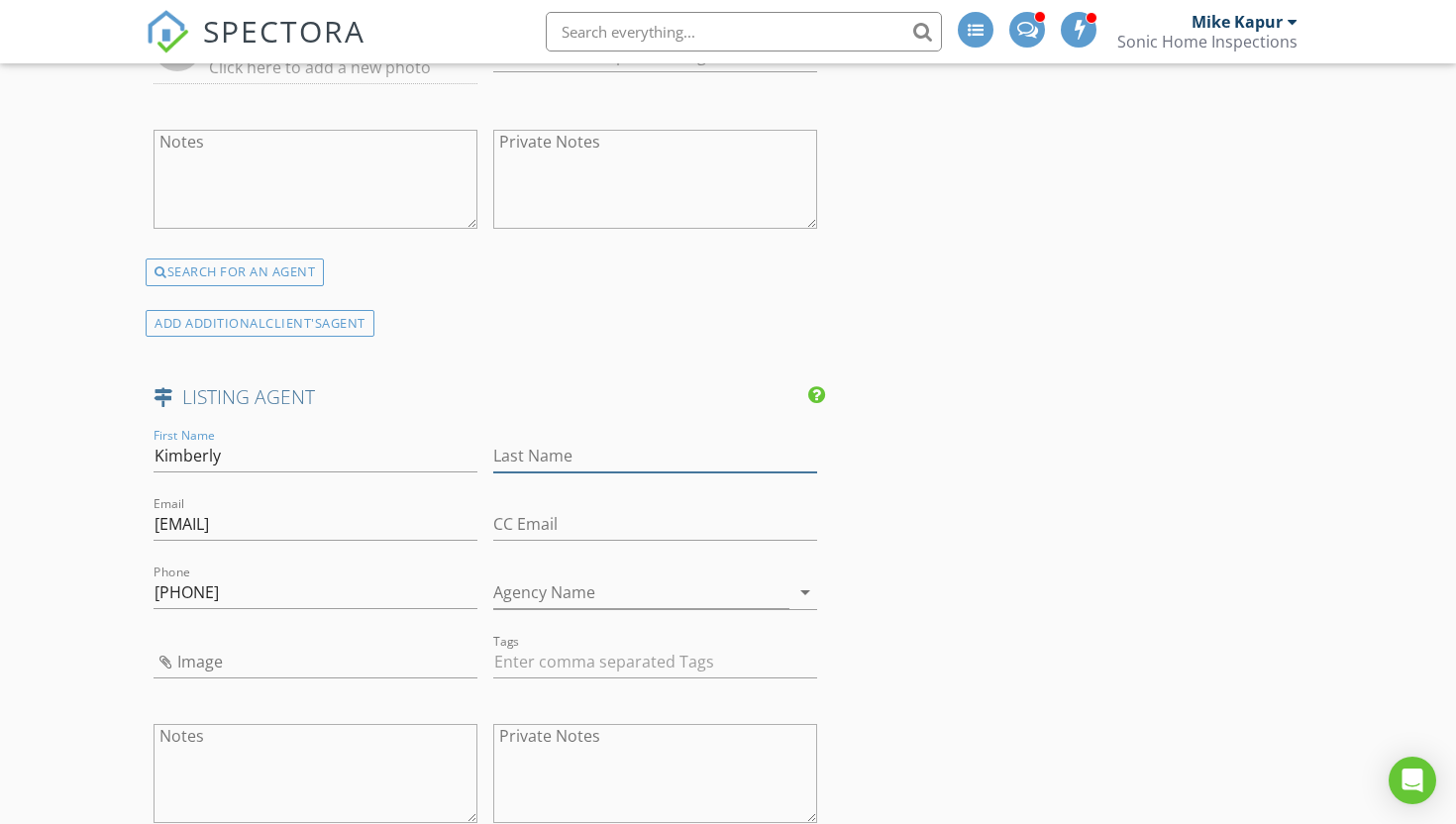 click on "Last Name" at bounding box center (655, 456) 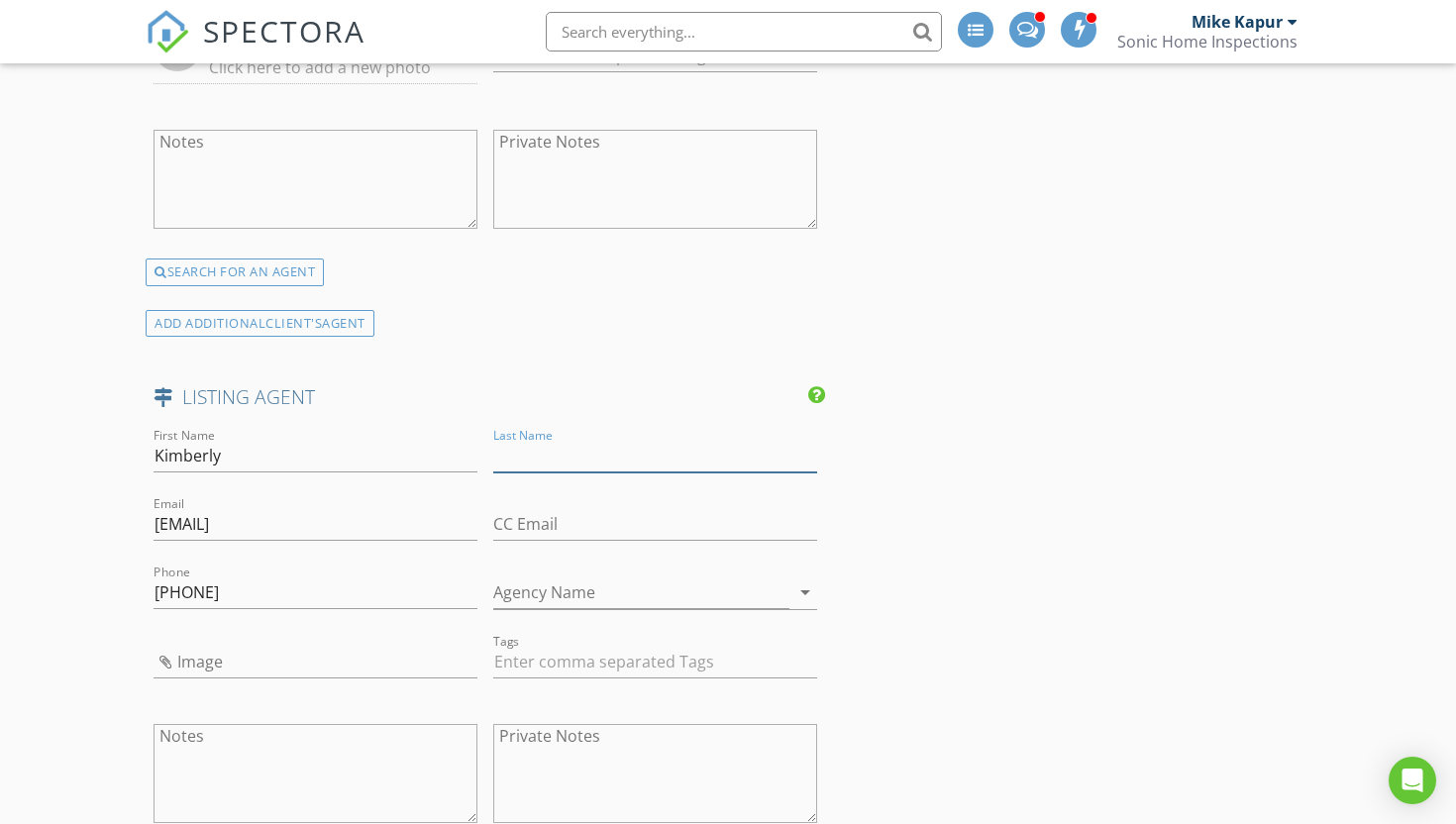 paste on "Kimberly C Hyde" 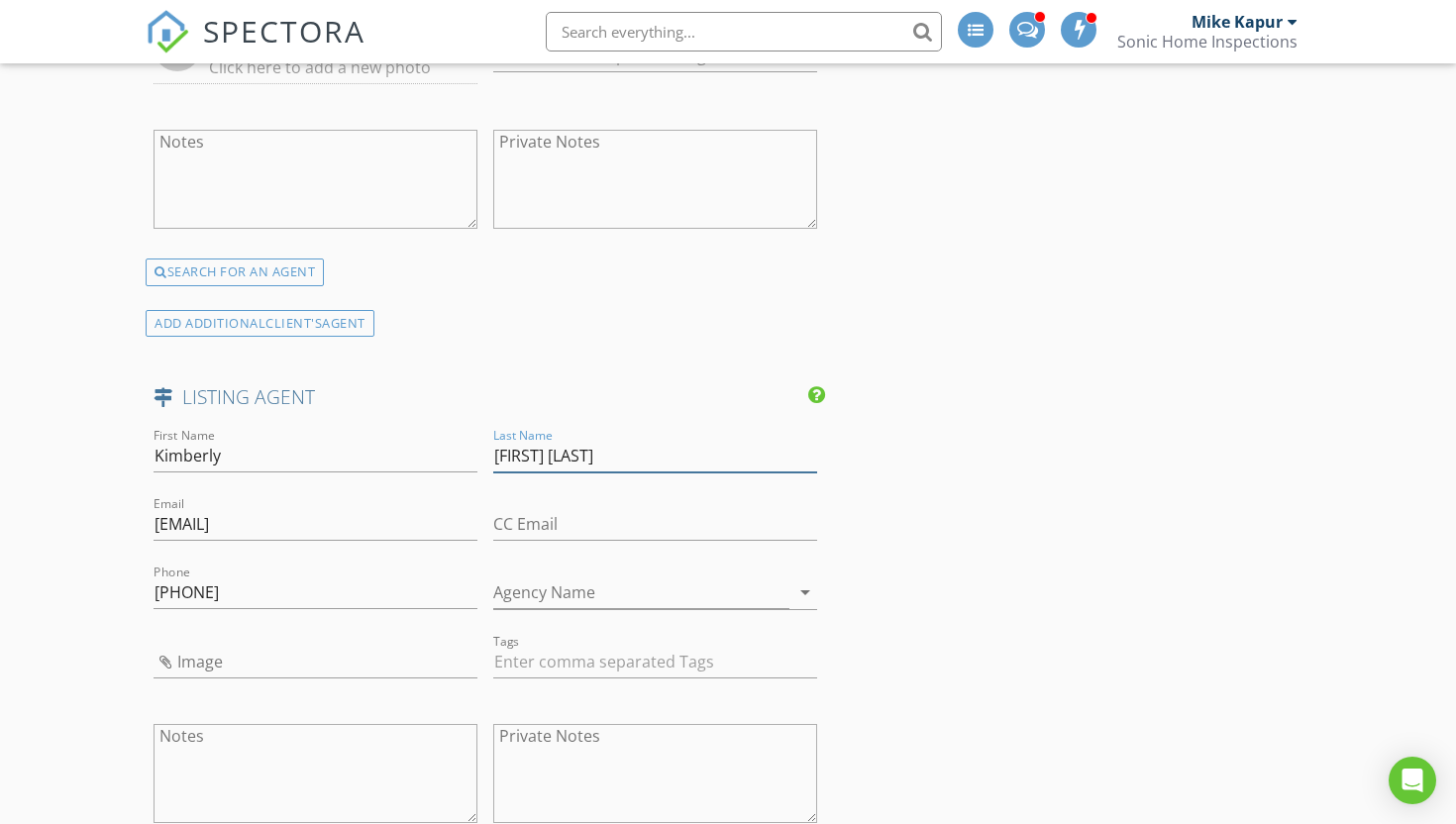 drag, startPoint x: 580, startPoint y: 434, endPoint x: 465, endPoint y: 436, distance: 115.01739 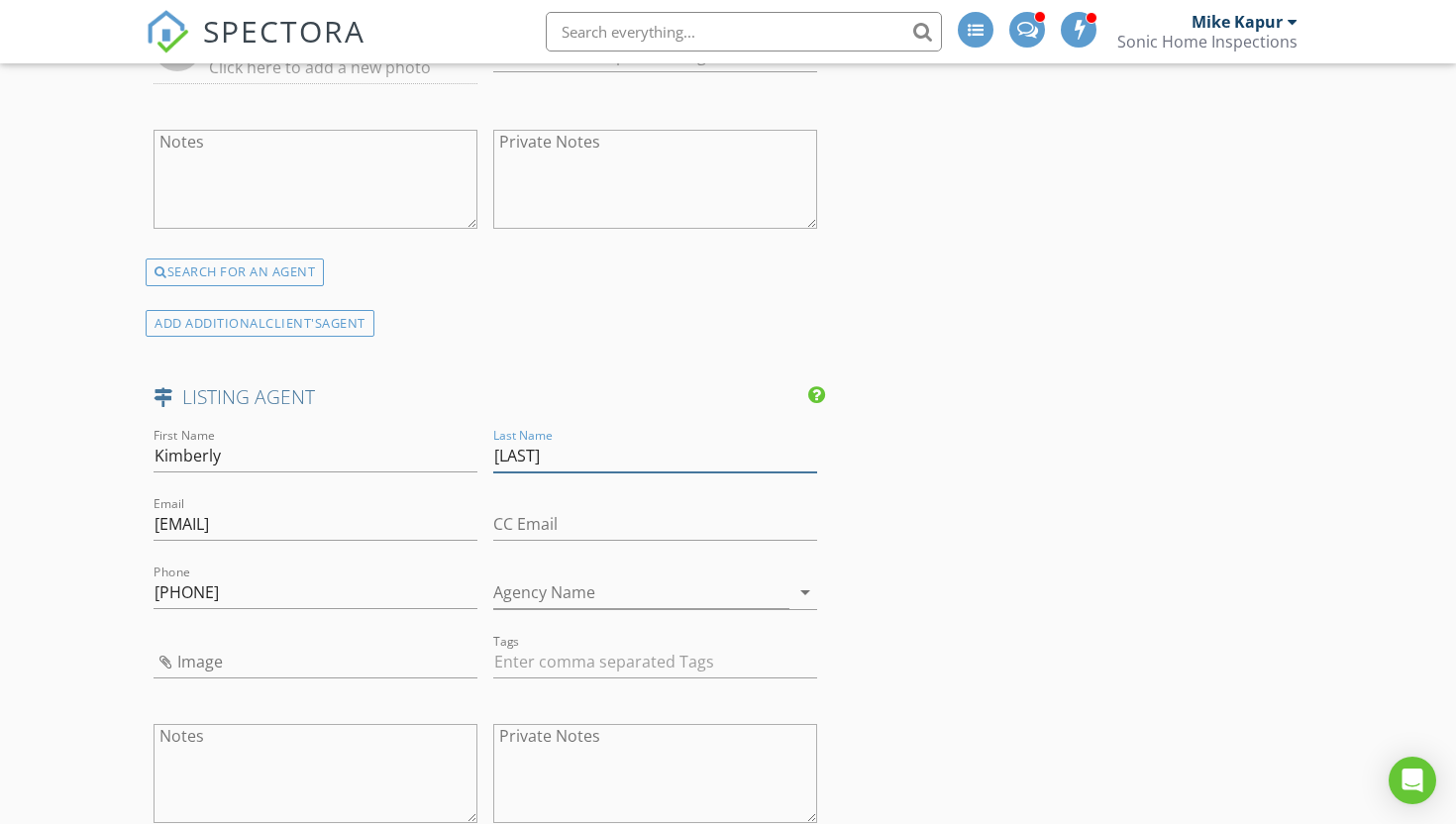 type on "Hyde" 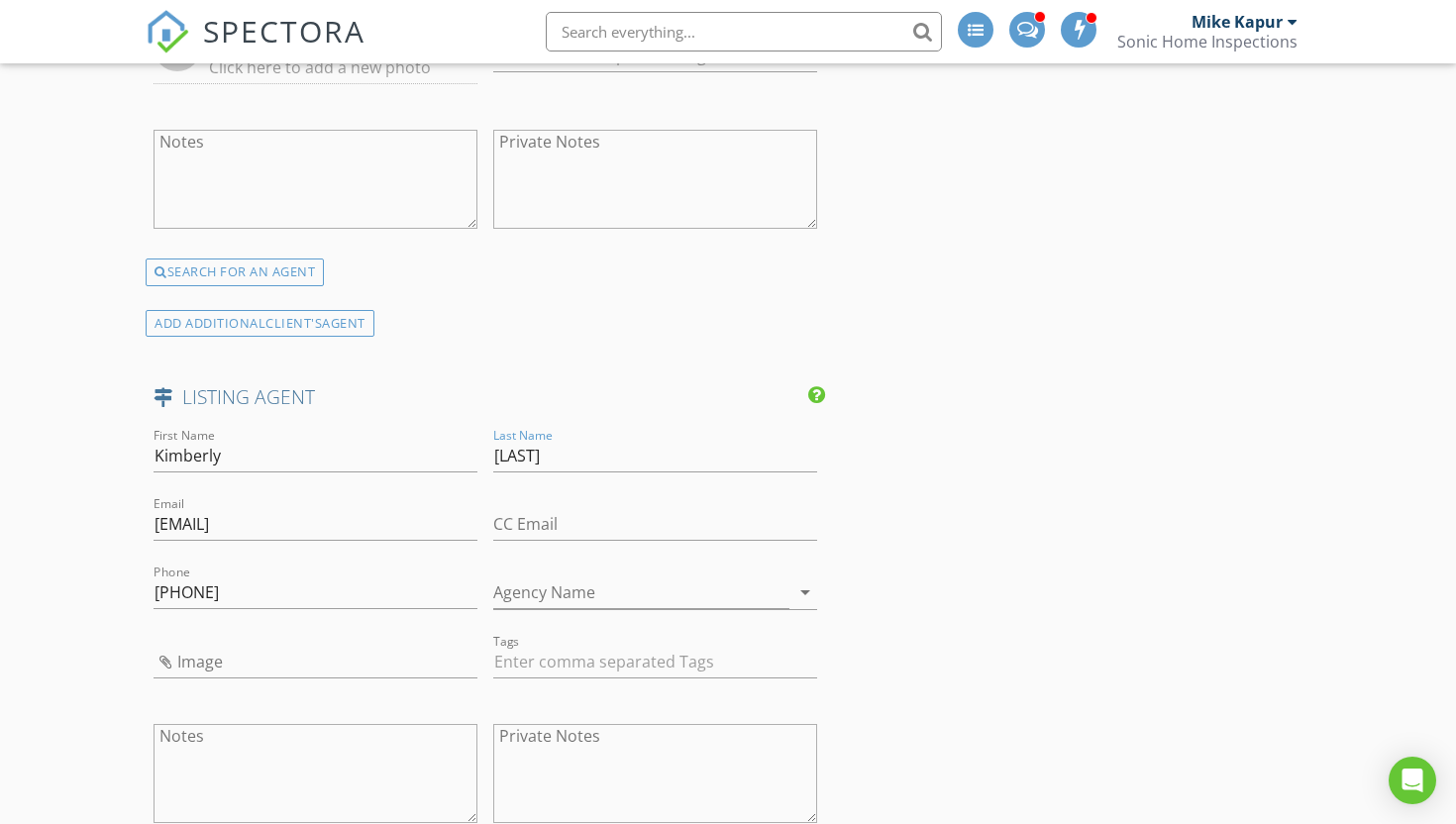 click on "INSPECTOR(S)
check_box   Mike Kapur   PRIMARY   Mike Kapur arrow_drop_down   check_box_outline_blank Mike Kapur specifically requested
Date/Time
08/02/2025 8:00 AM
Location
Address Search       Address 22 Gardiner St   Unit   City Darien   State CT   Zip 06820   County     Square Feet 5025   Year Built 2015   Foundation arrow_drop_down     Mike Kapur     27.0 miles     (an hour)
client
check_box Enable Client CC email for this inspection   Client Search     check_box_outline_blank Client is a Company/Organization     First Name Evan   Last Name Algier   Email evan.algier@gmail.com   CC Email   Phone 845-380-4005         Tags         Notes   Private Notes
client
Client Search     check_box_outline_blank Client is a Company/Organization     First Name Julie   Last Name Algier   Email julesavellino@gmail.com   CC Email" at bounding box center (728, -447) 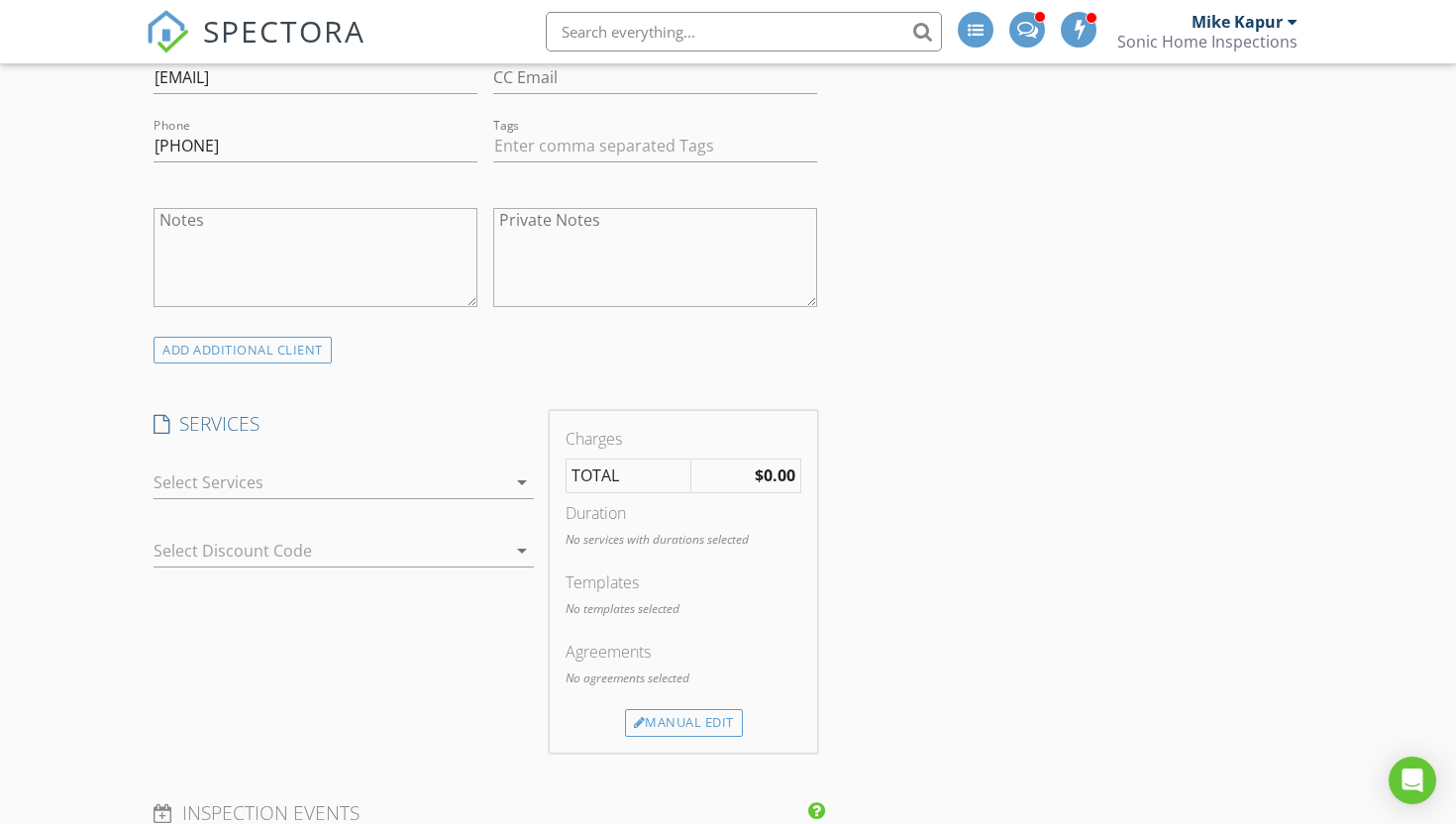scroll, scrollTop: 1744, scrollLeft: 0, axis: vertical 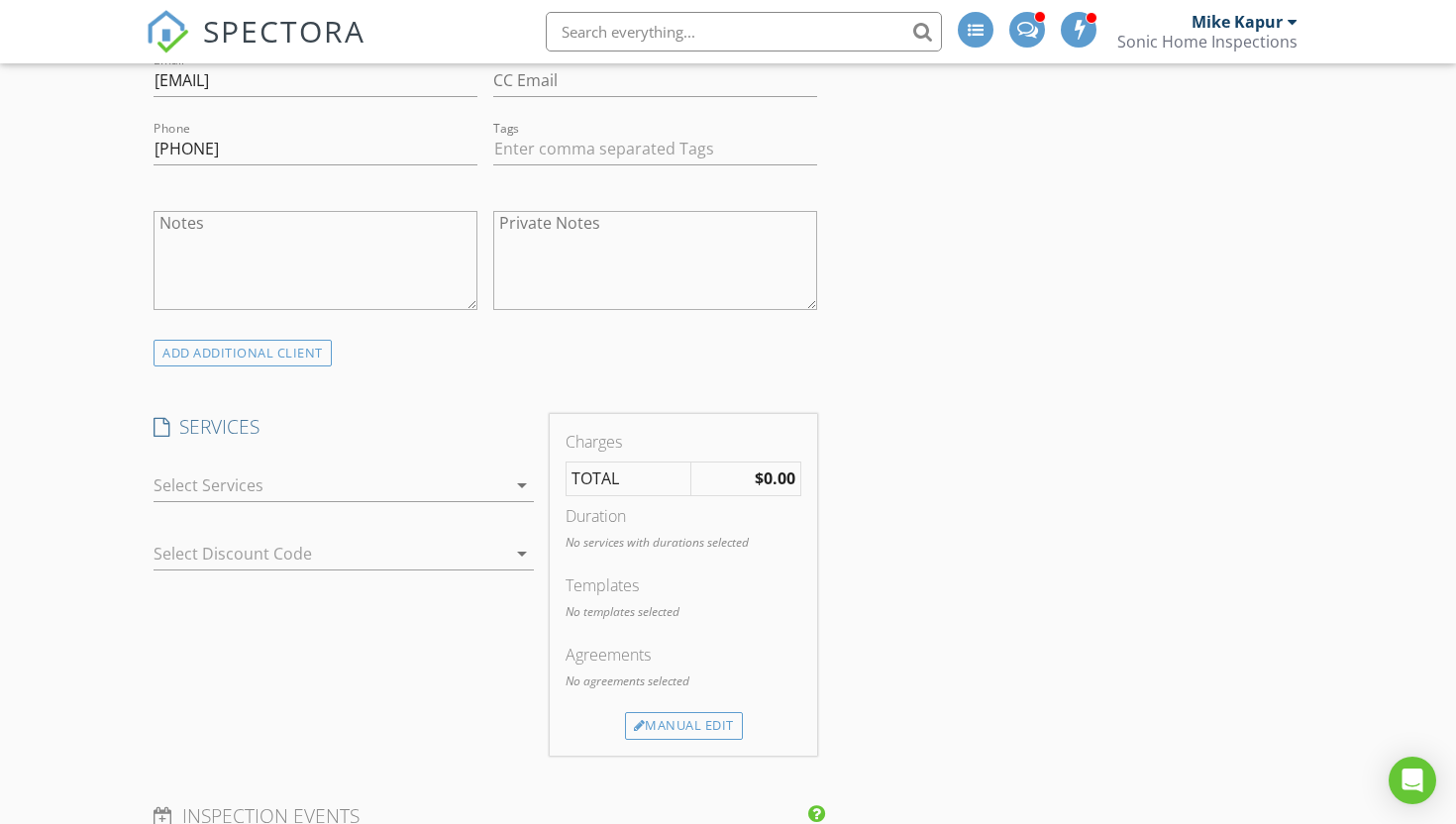 click on "arrow_drop_down" at bounding box center (522, 485) 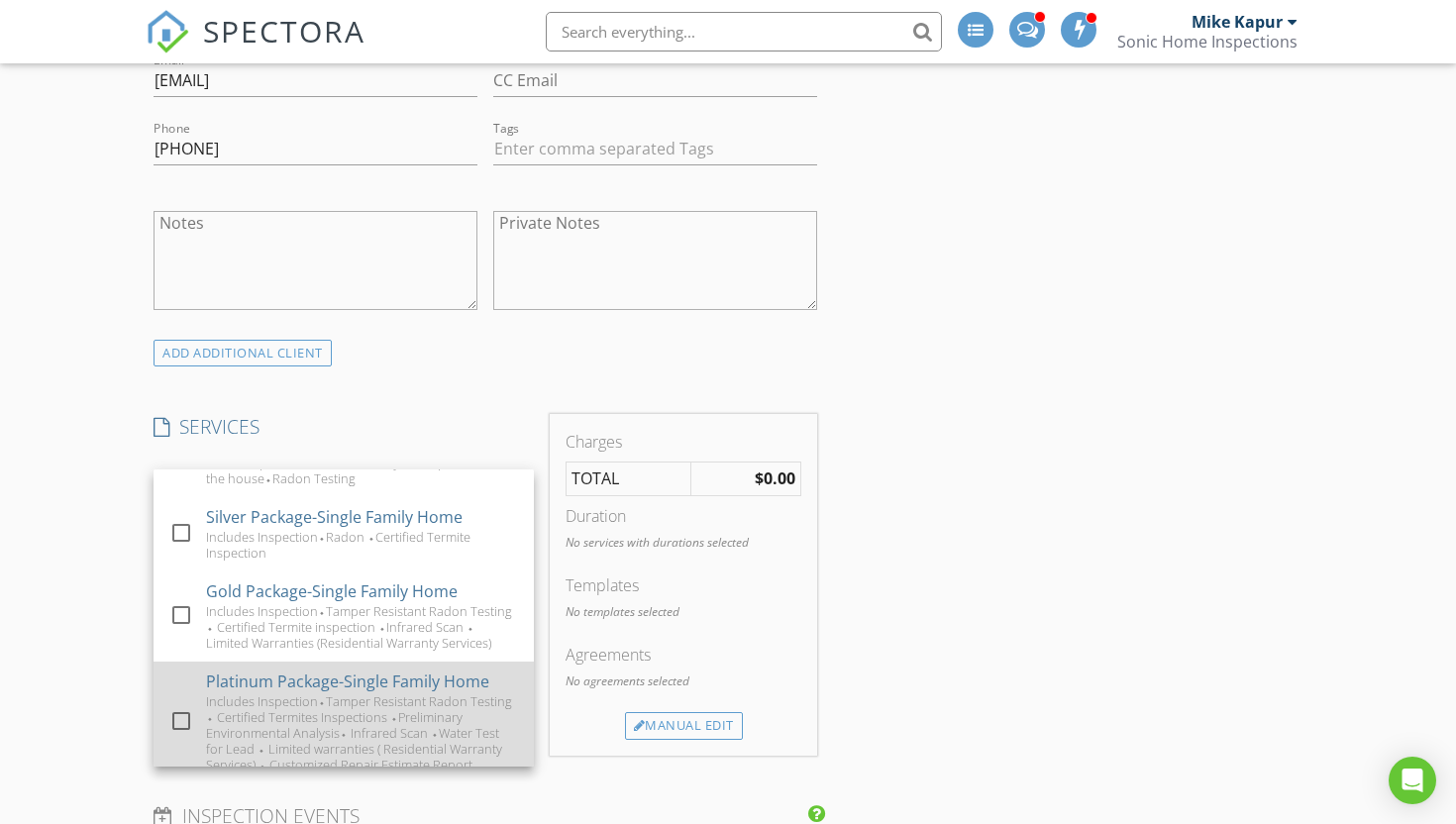 scroll, scrollTop: 296, scrollLeft: 0, axis: vertical 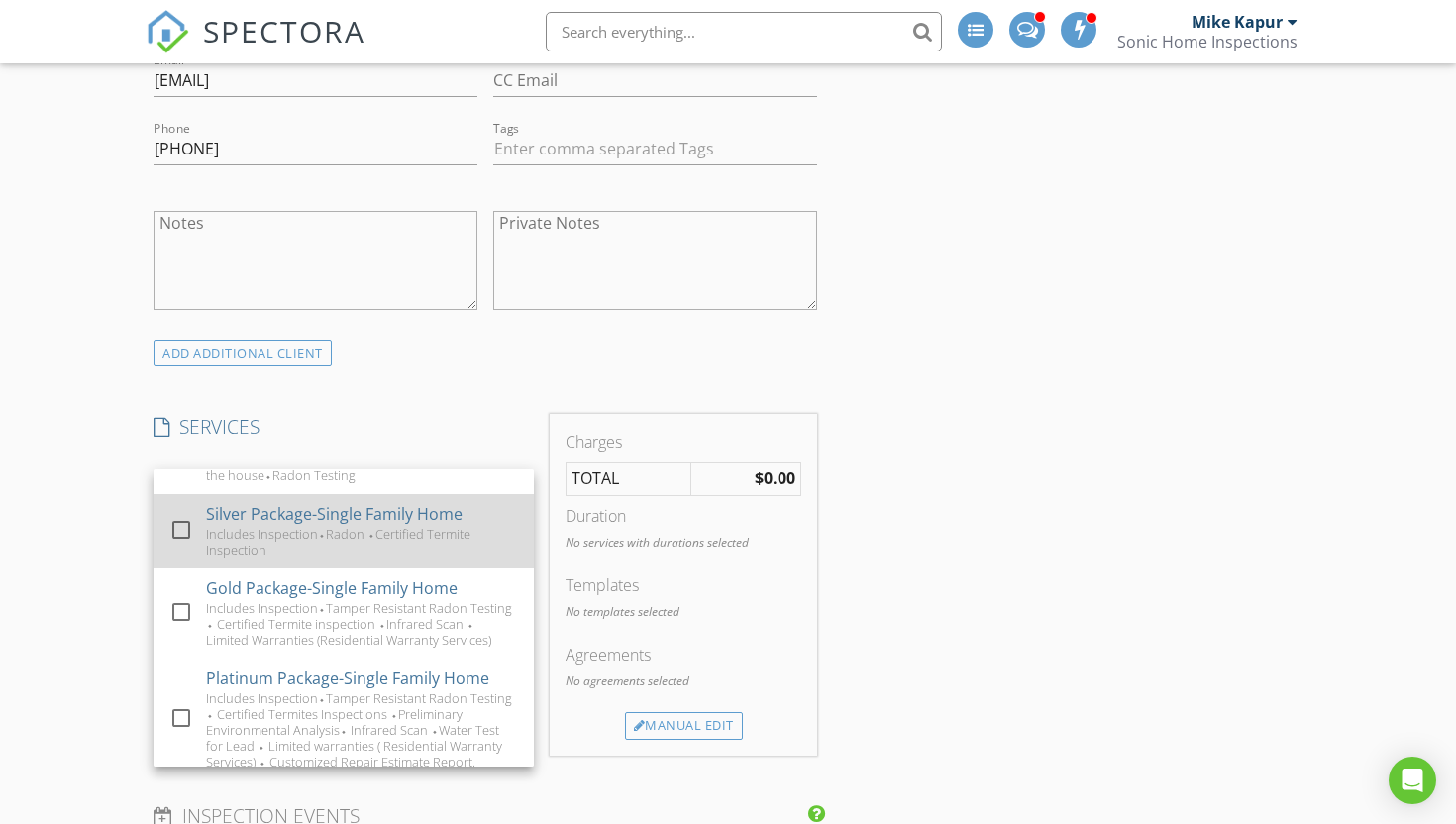 click at bounding box center (181, 530) 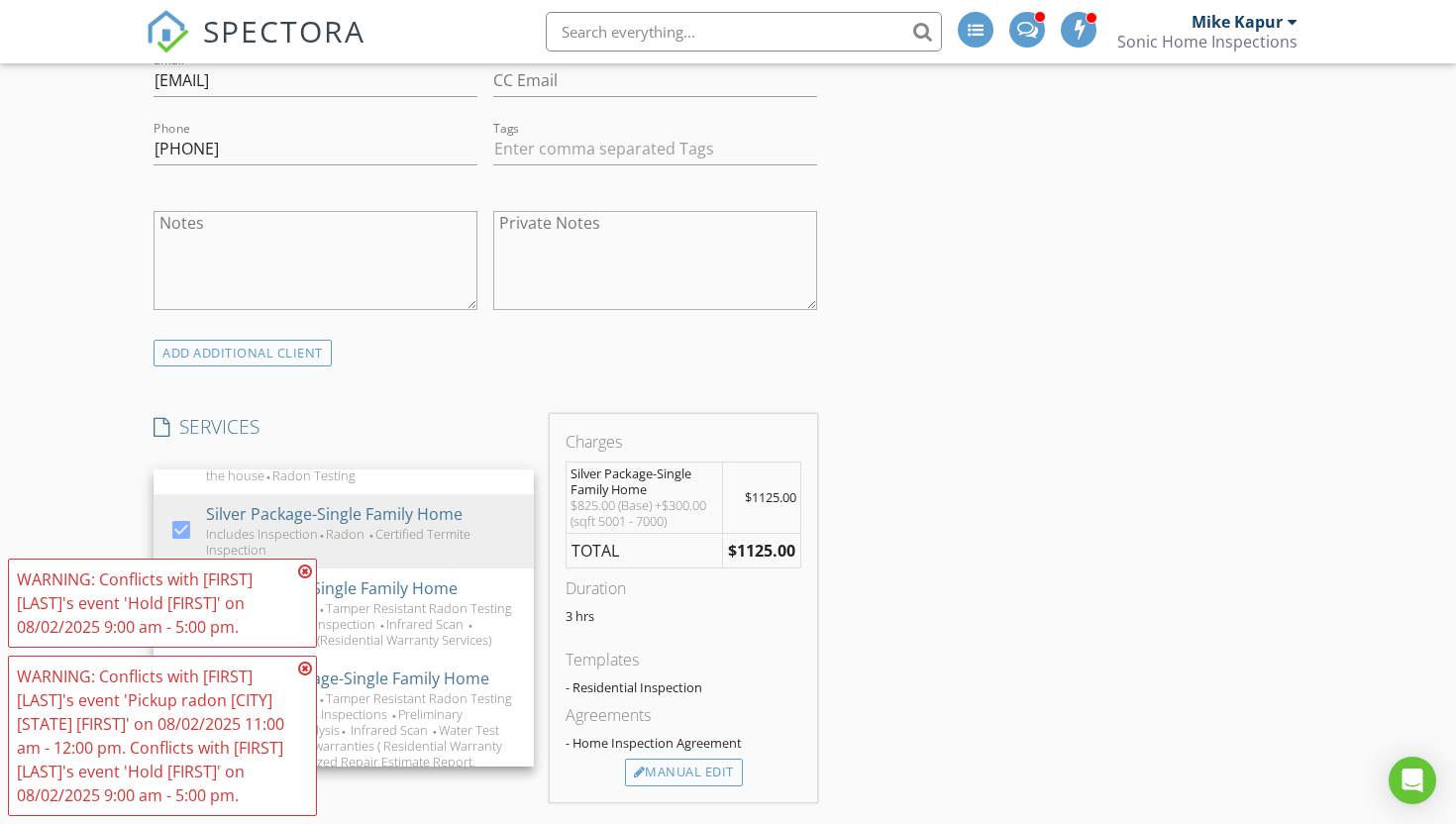 click at bounding box center (305, 571) 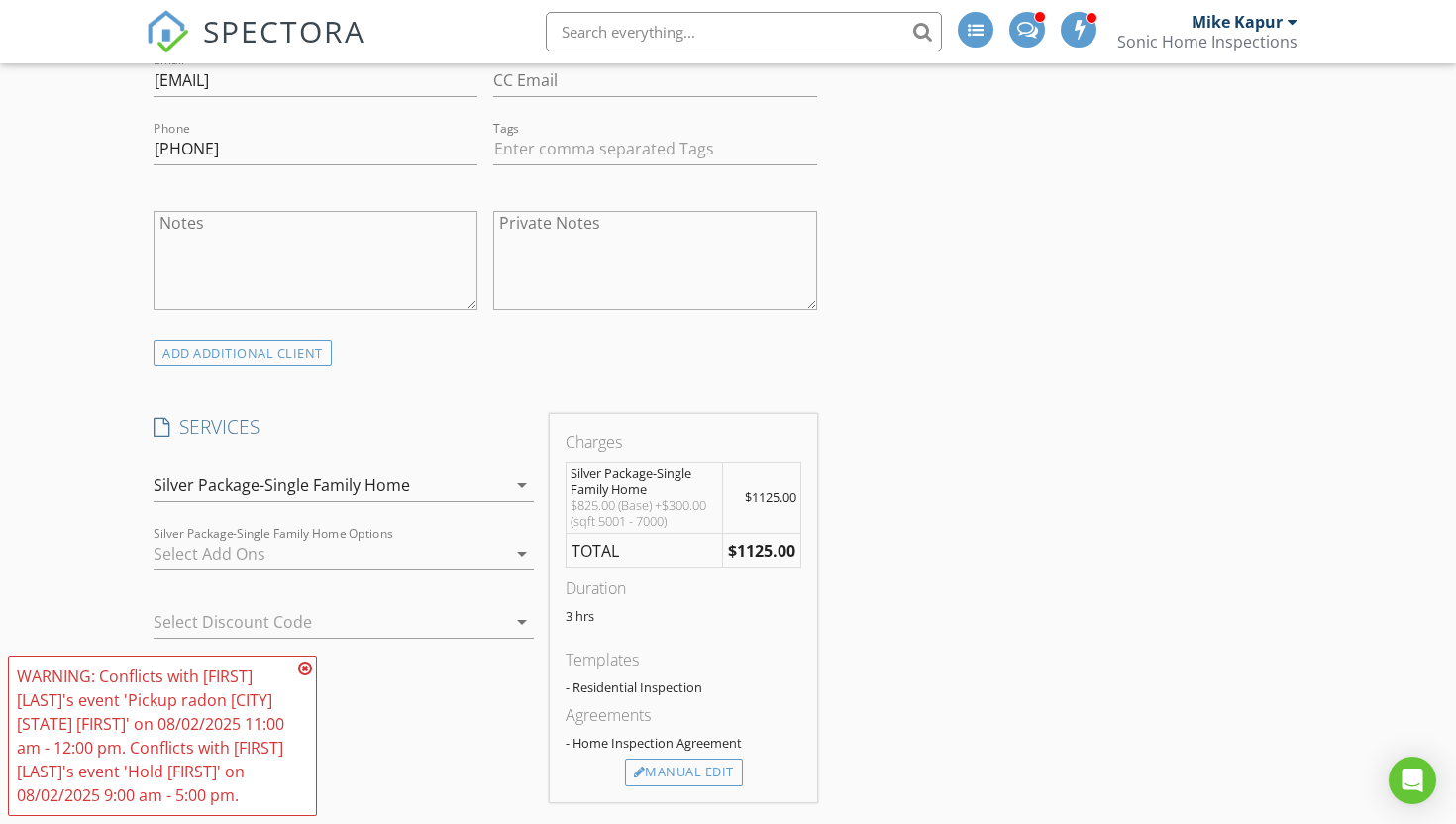 click at bounding box center (305, 669) 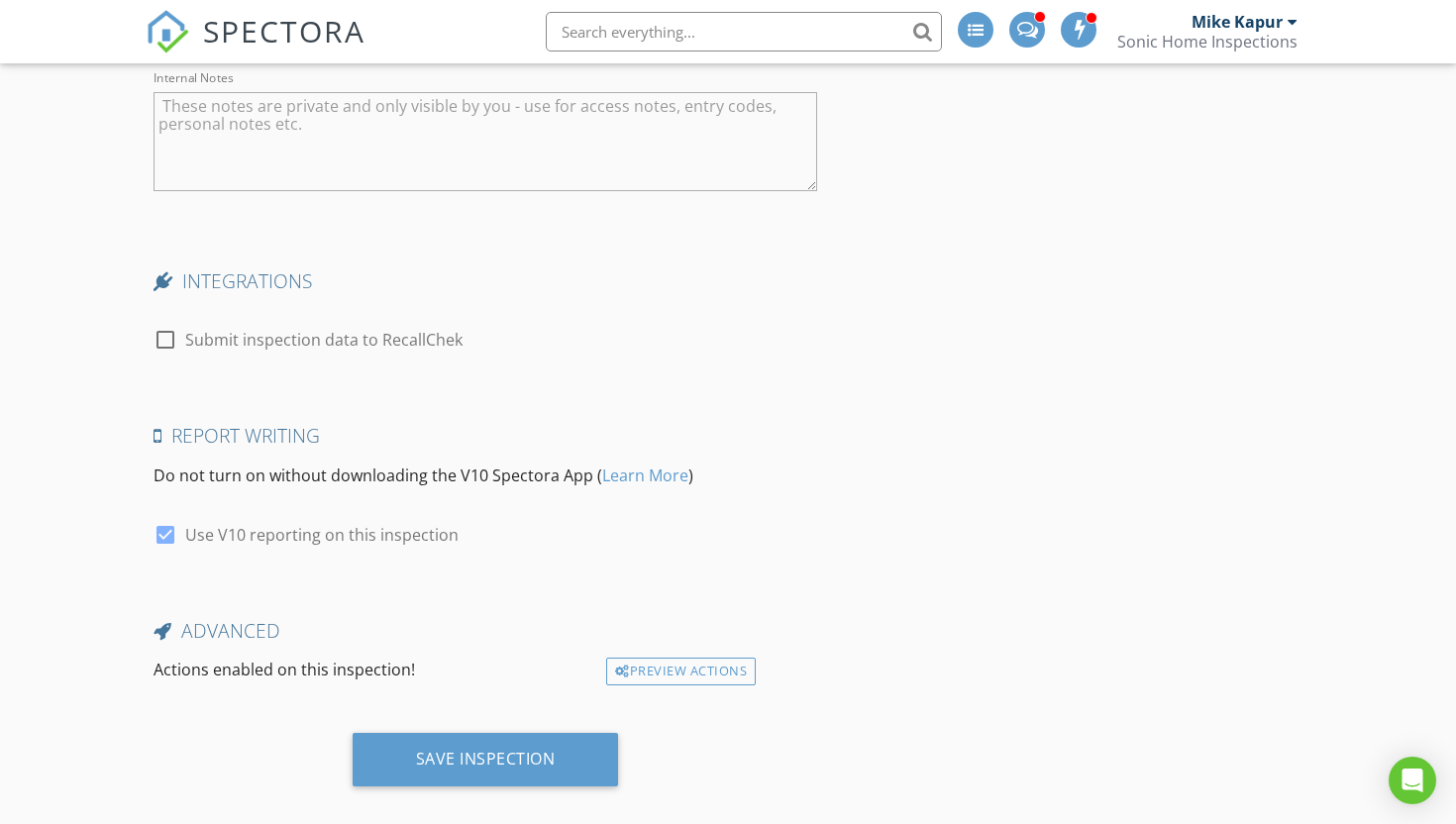 scroll, scrollTop: 4415, scrollLeft: 0, axis: vertical 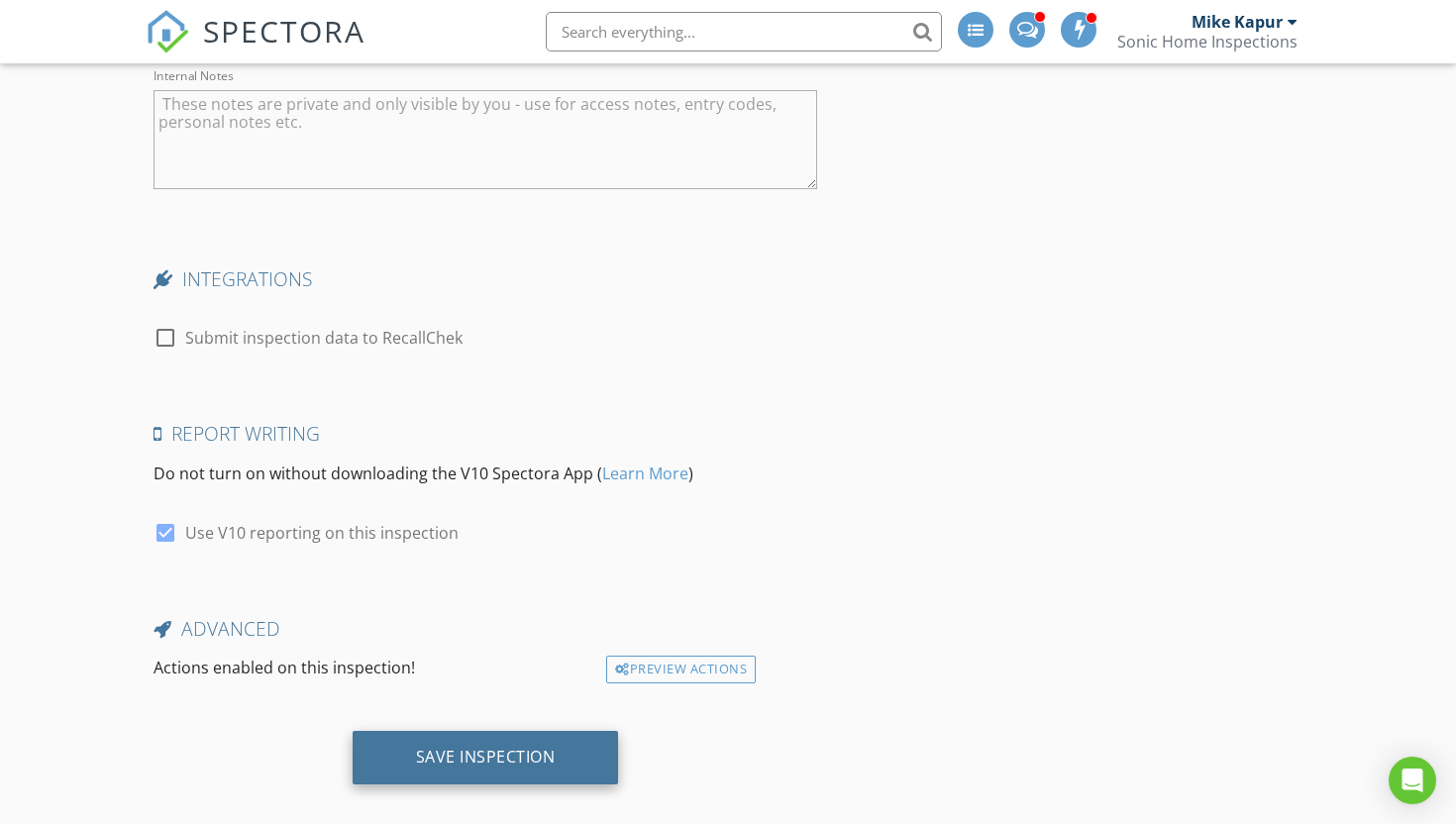 click on "Save Inspection" at bounding box center (485, 757) 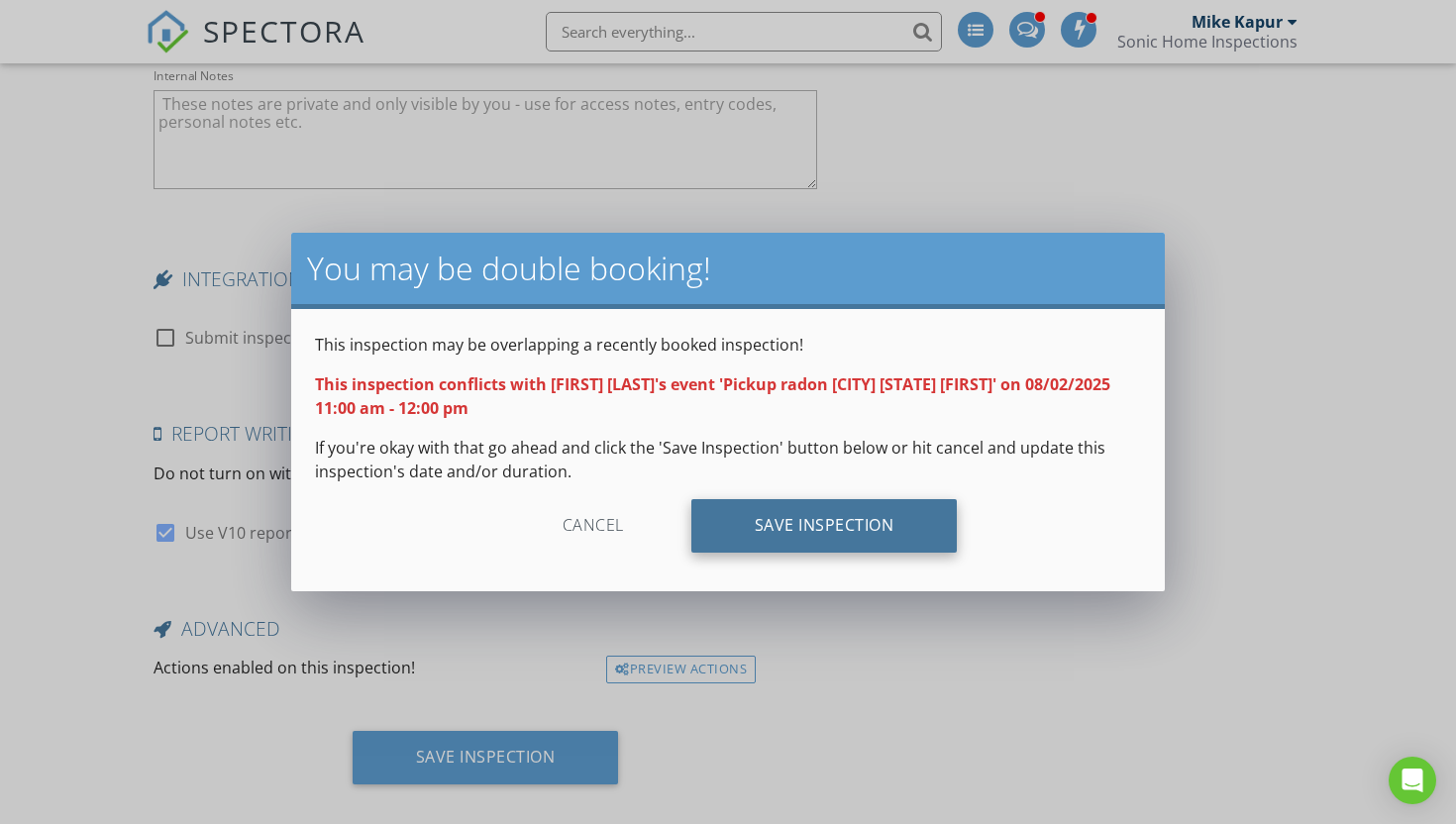 click on "Save Inspection" at bounding box center [824, 526] 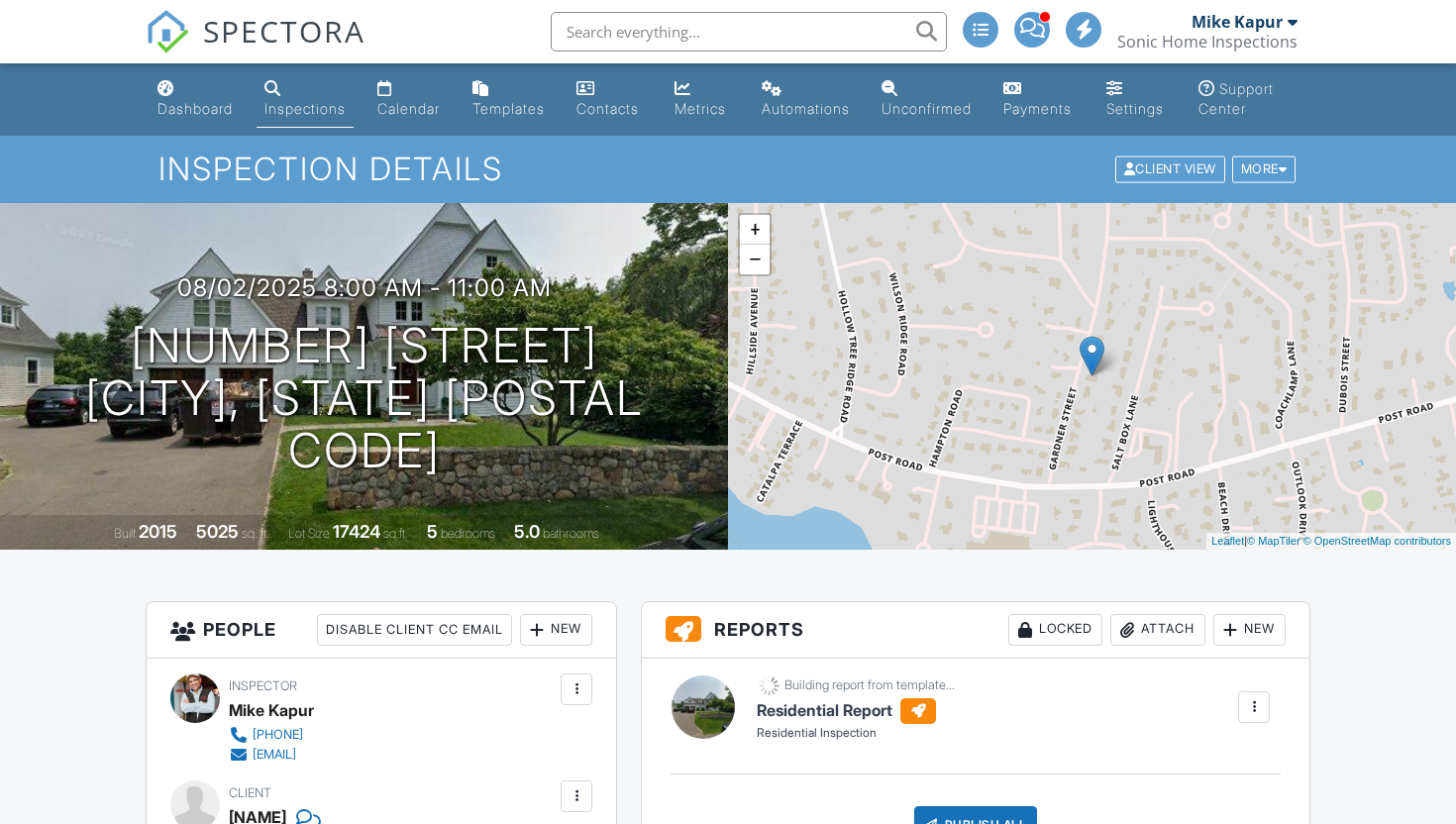 scroll, scrollTop: 0, scrollLeft: 0, axis: both 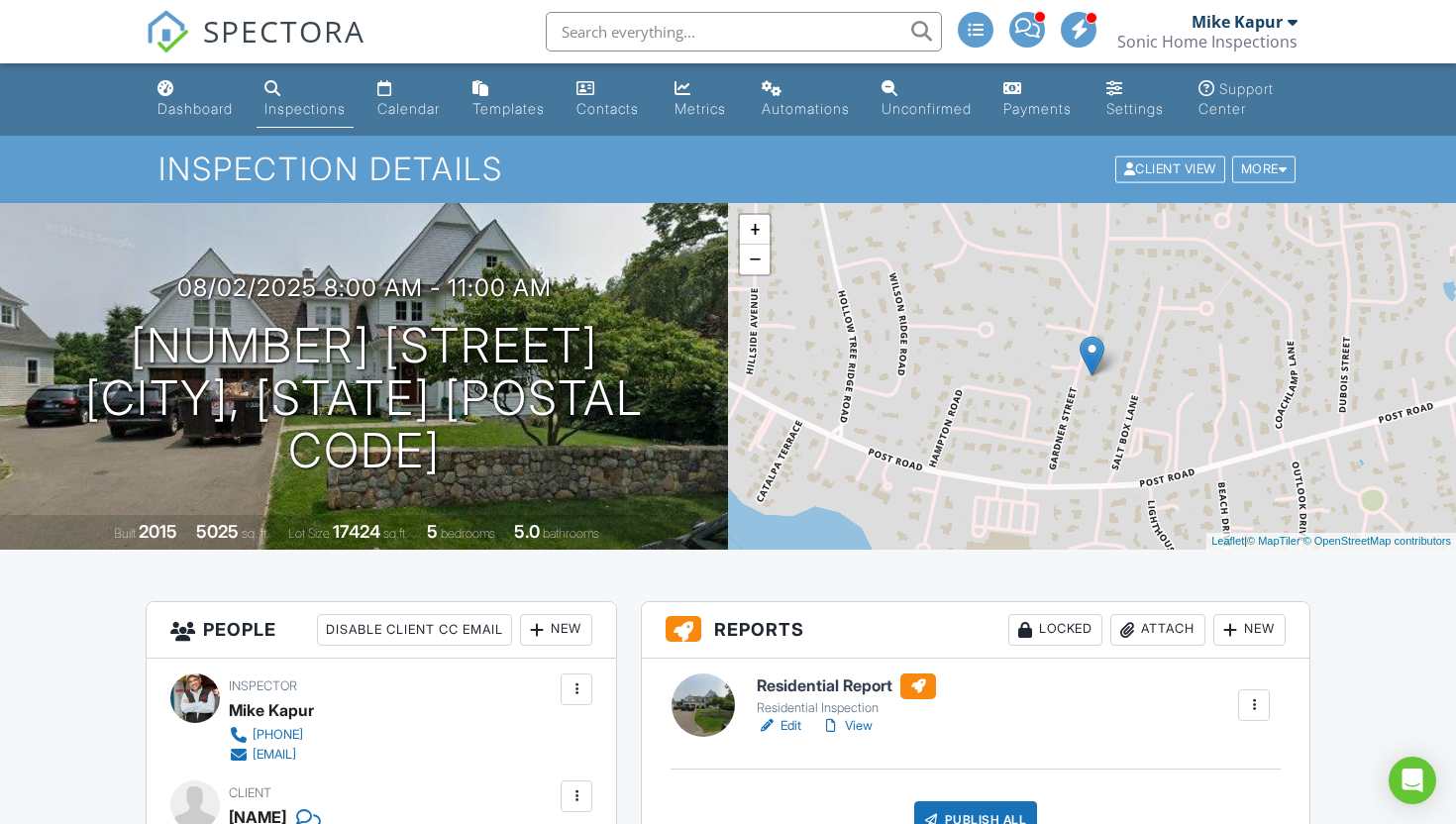 click on "Inspections" at bounding box center [305, 99] 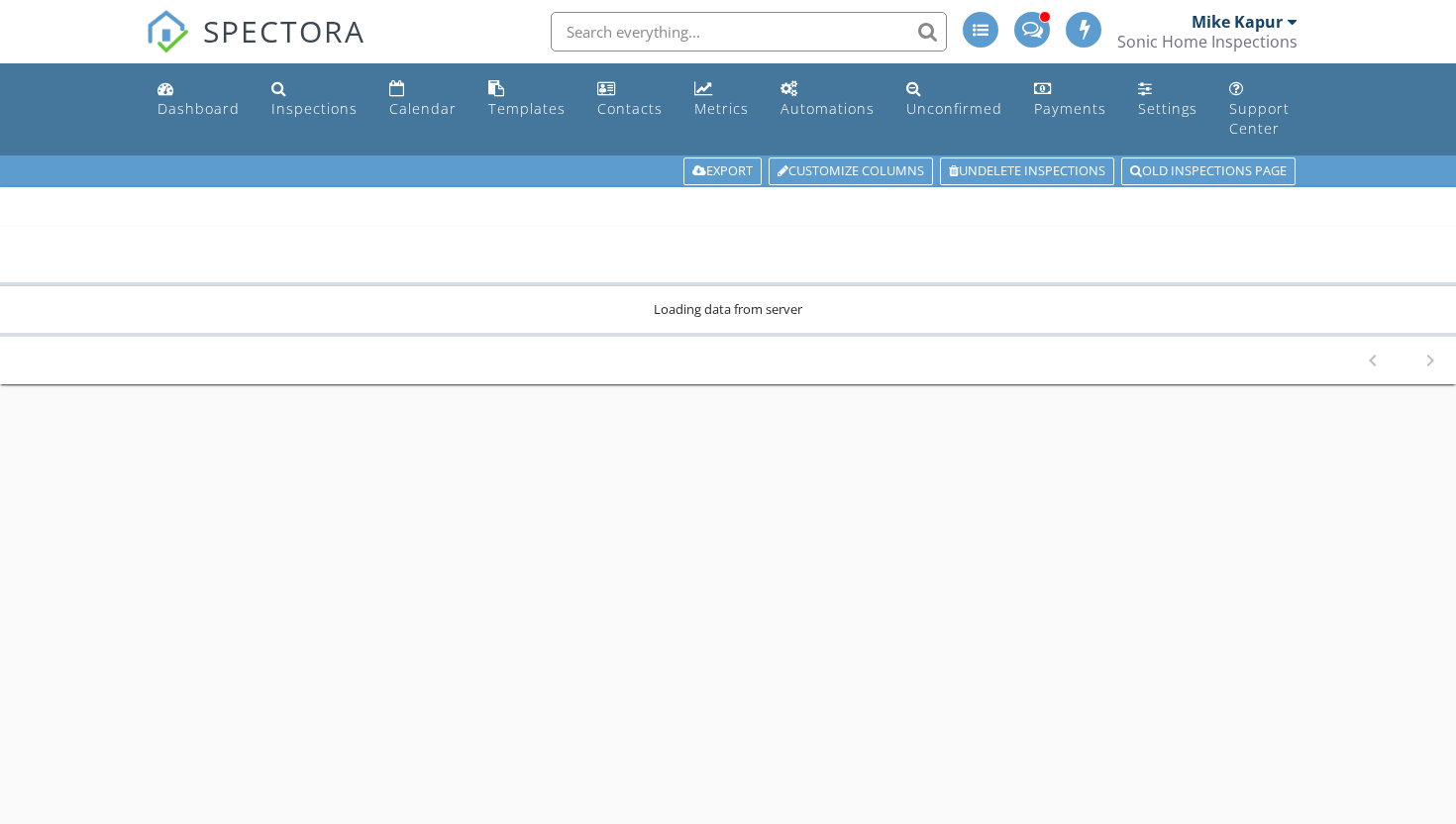 scroll, scrollTop: 0, scrollLeft: 0, axis: both 